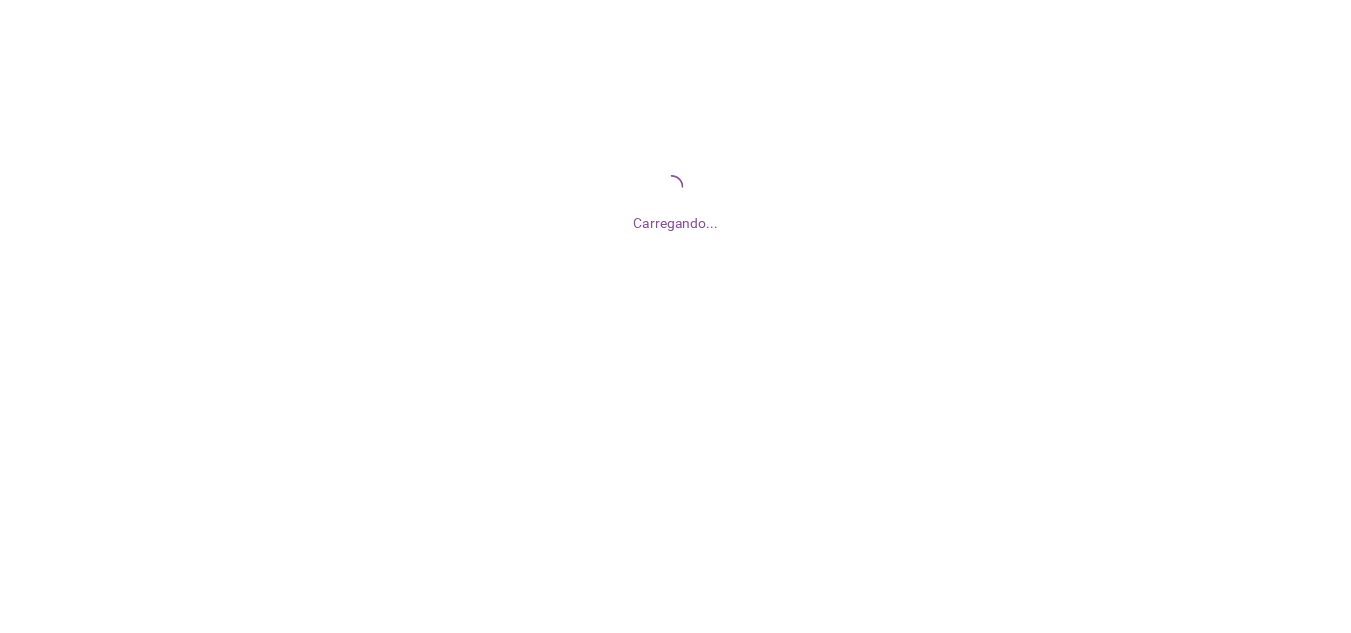 scroll, scrollTop: 0, scrollLeft: 0, axis: both 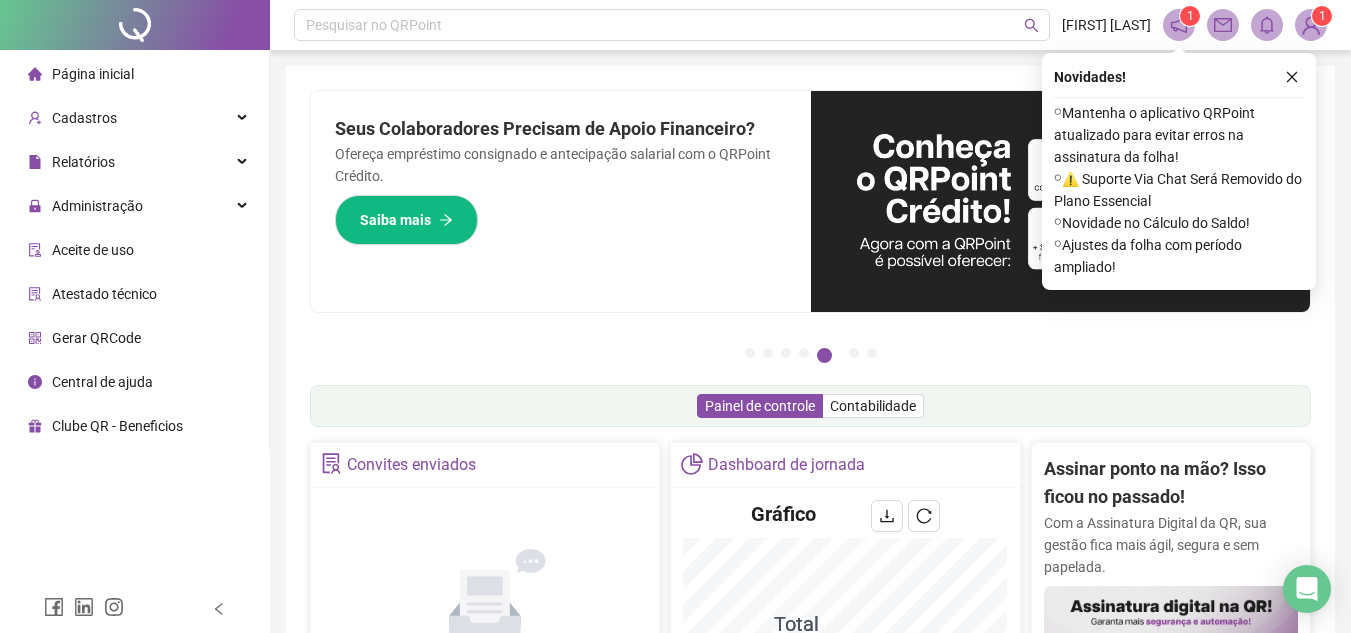 click on "Gerar QRCode" at bounding box center (96, 338) 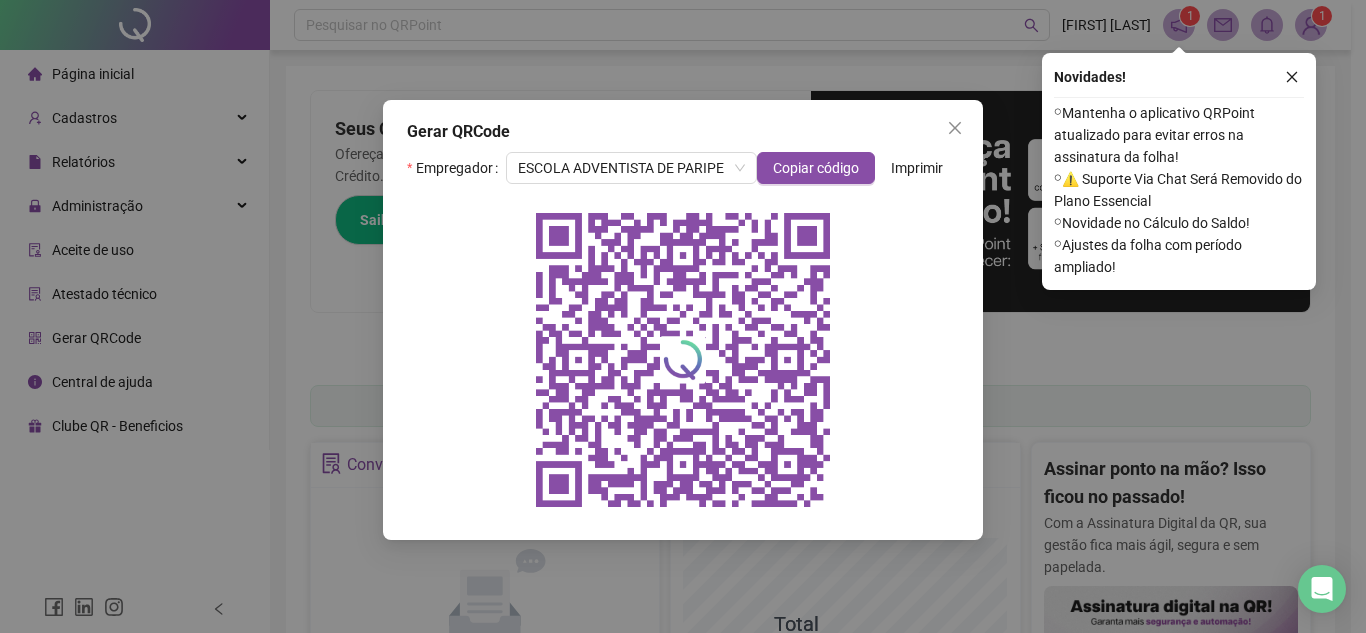 click on "Imprimir" at bounding box center [917, 168] 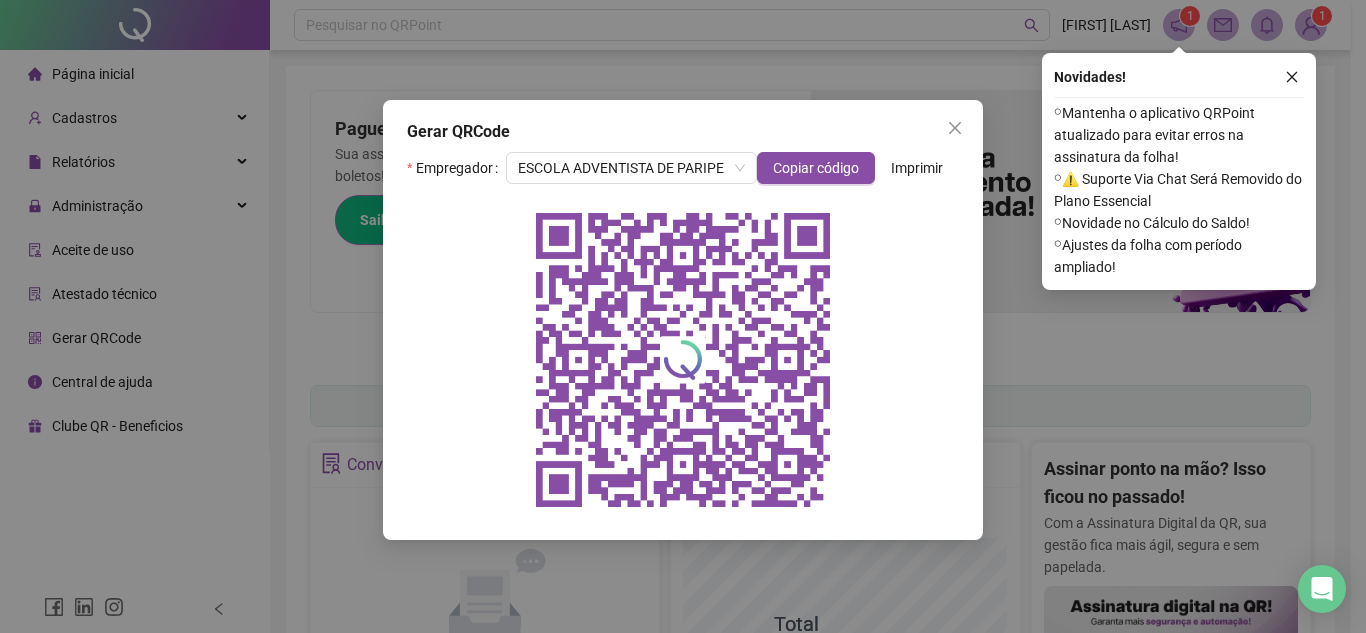 click 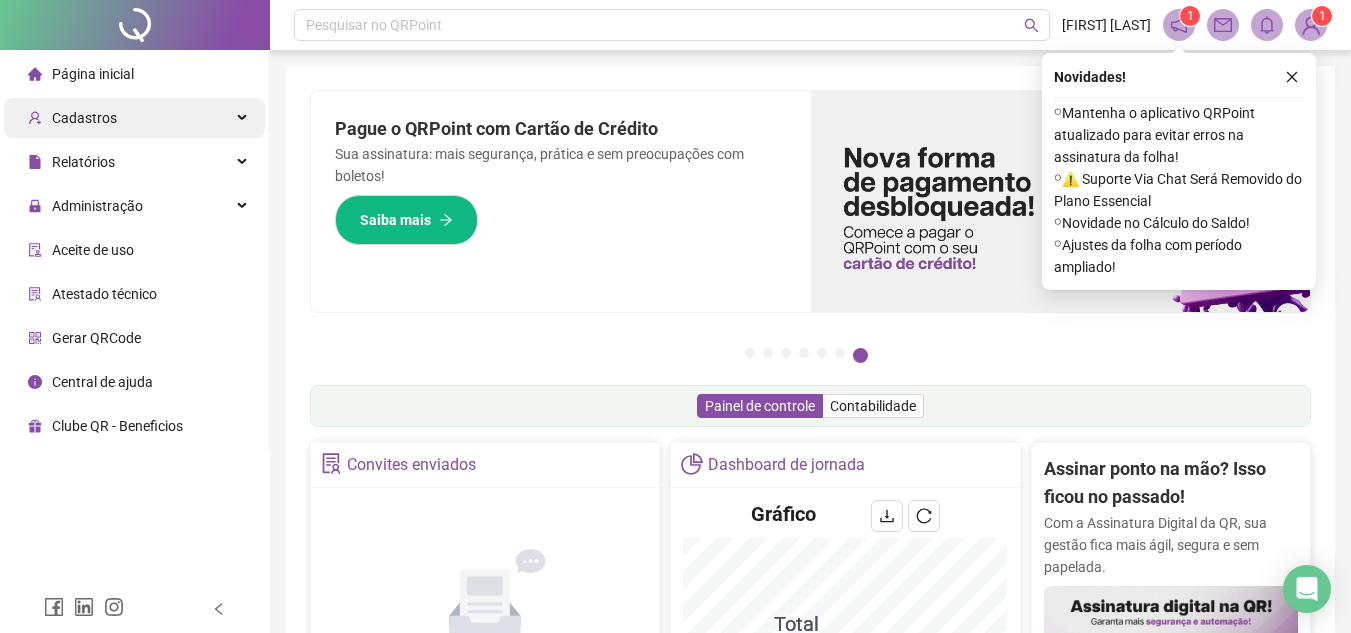 click on "Cadastros" at bounding box center [84, 118] 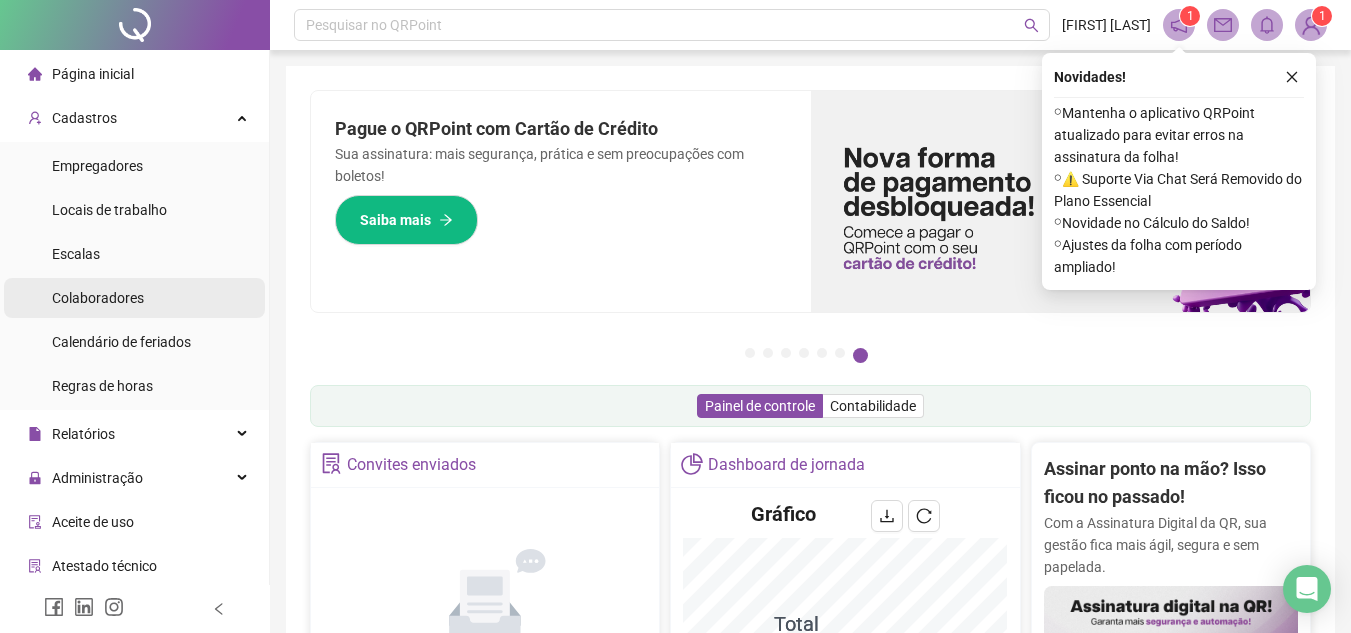 click on "Colaboradores" at bounding box center [98, 298] 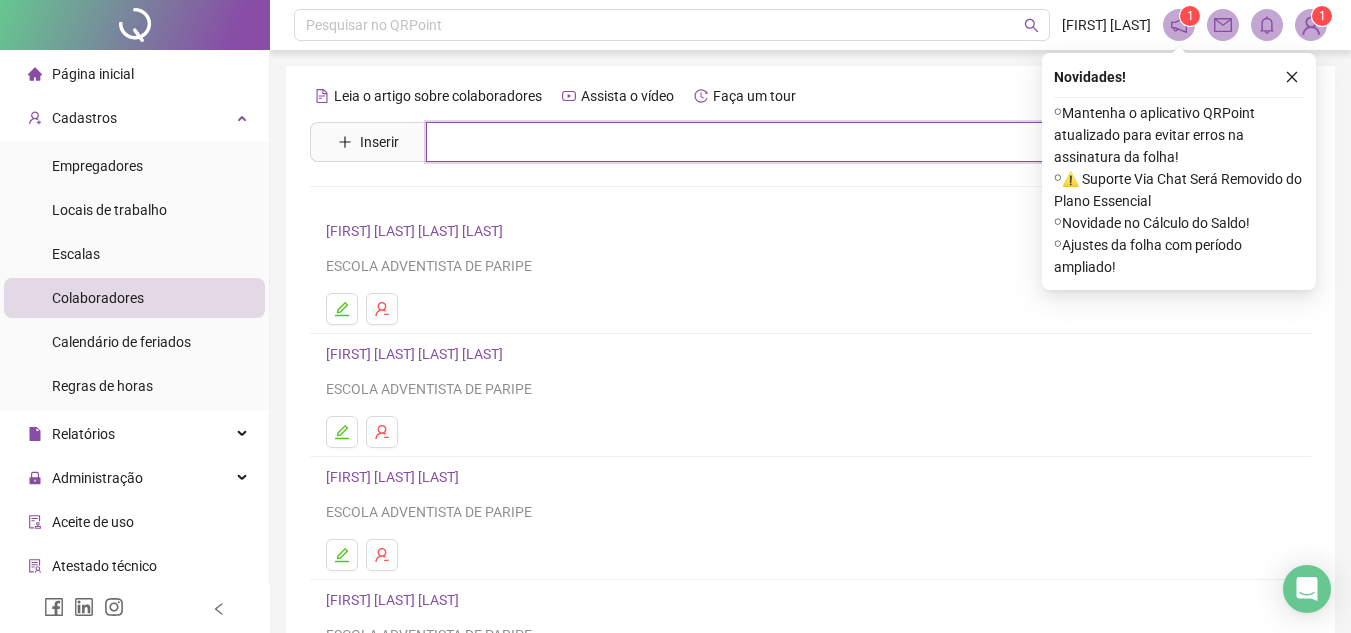 click at bounding box center (825, 142) 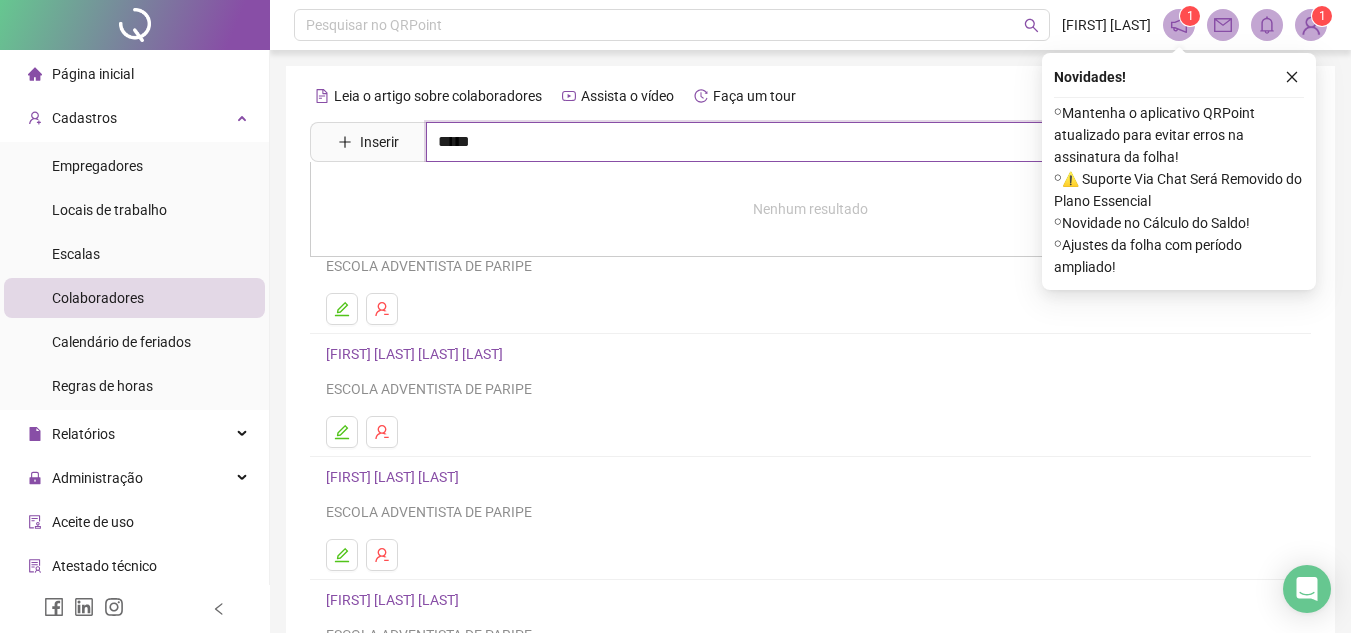 type on "*****" 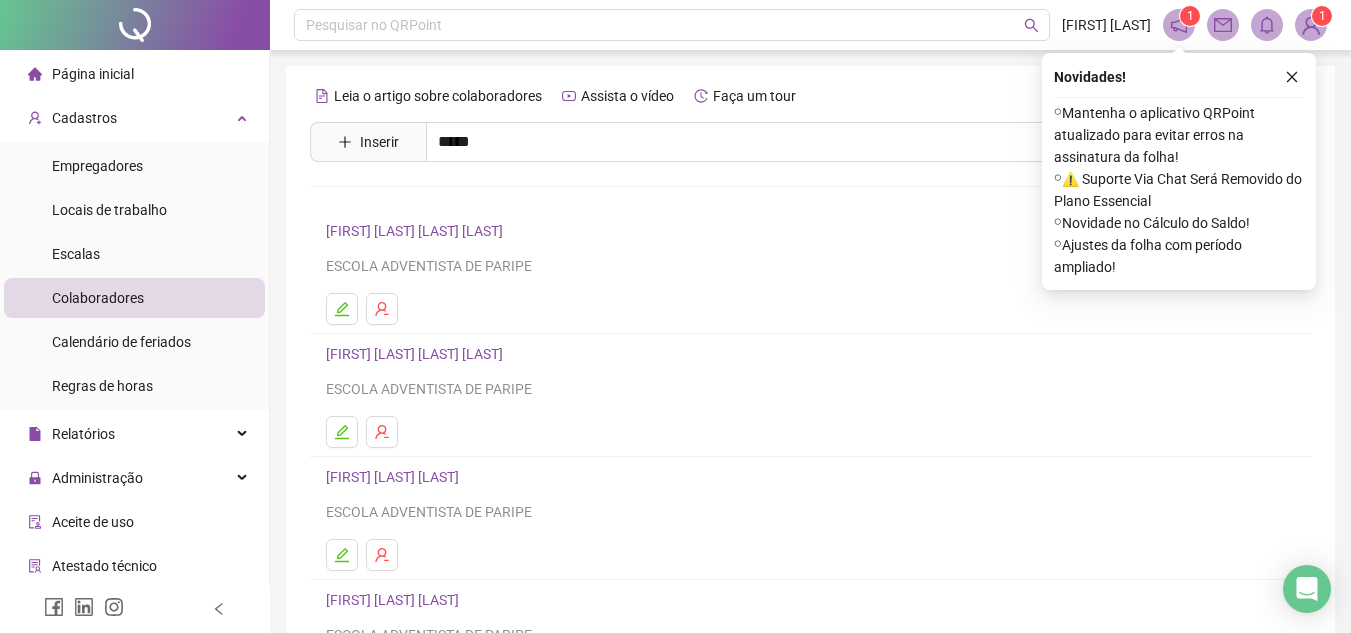 click on "[FIRST] [LAST] [LAST]" at bounding box center (413, 201) 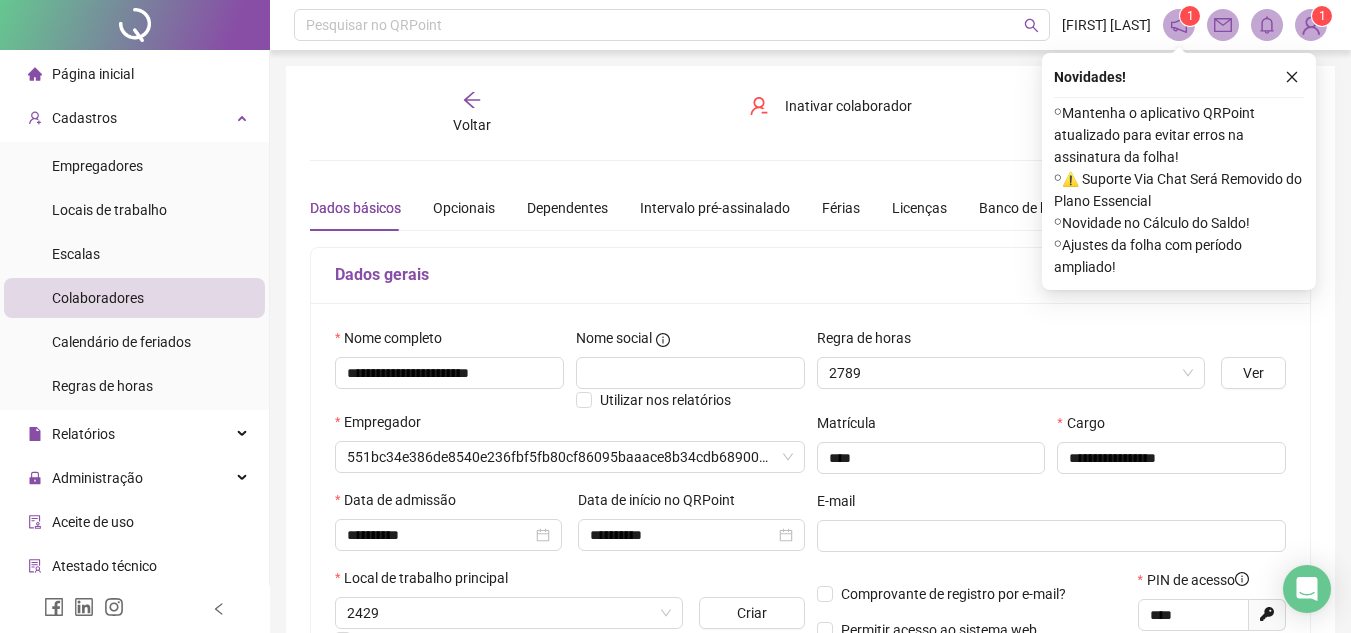 type on "**********" 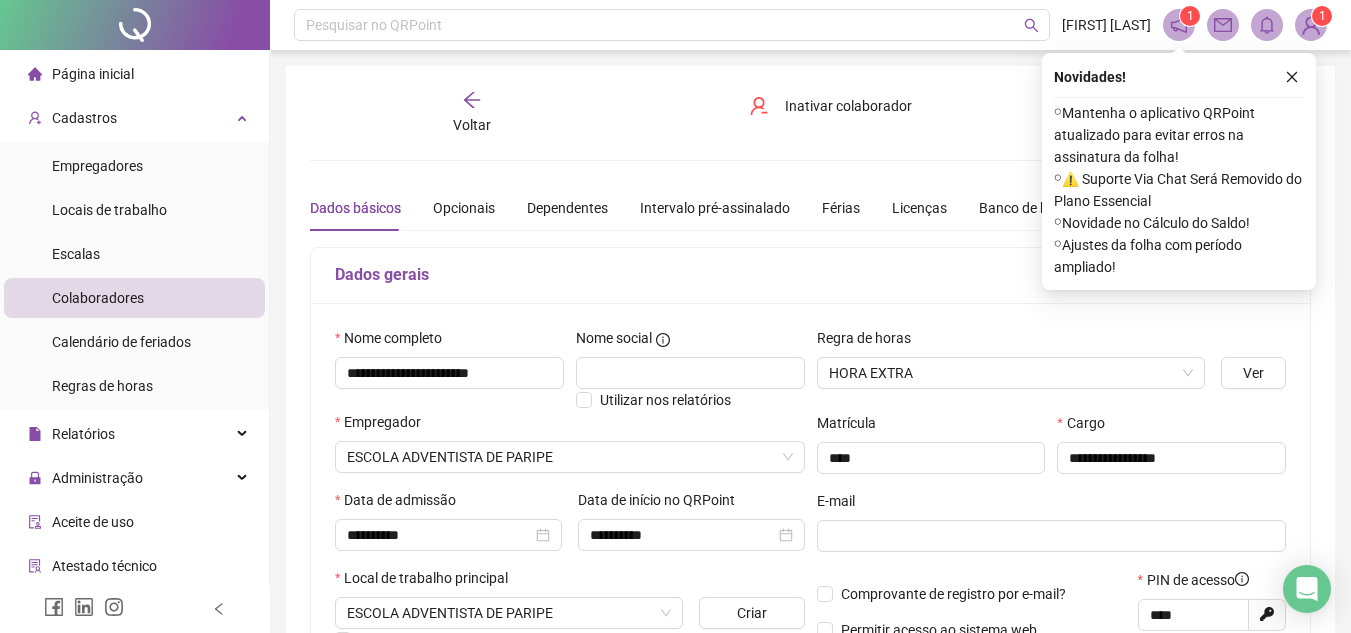 scroll, scrollTop: 89, scrollLeft: 0, axis: vertical 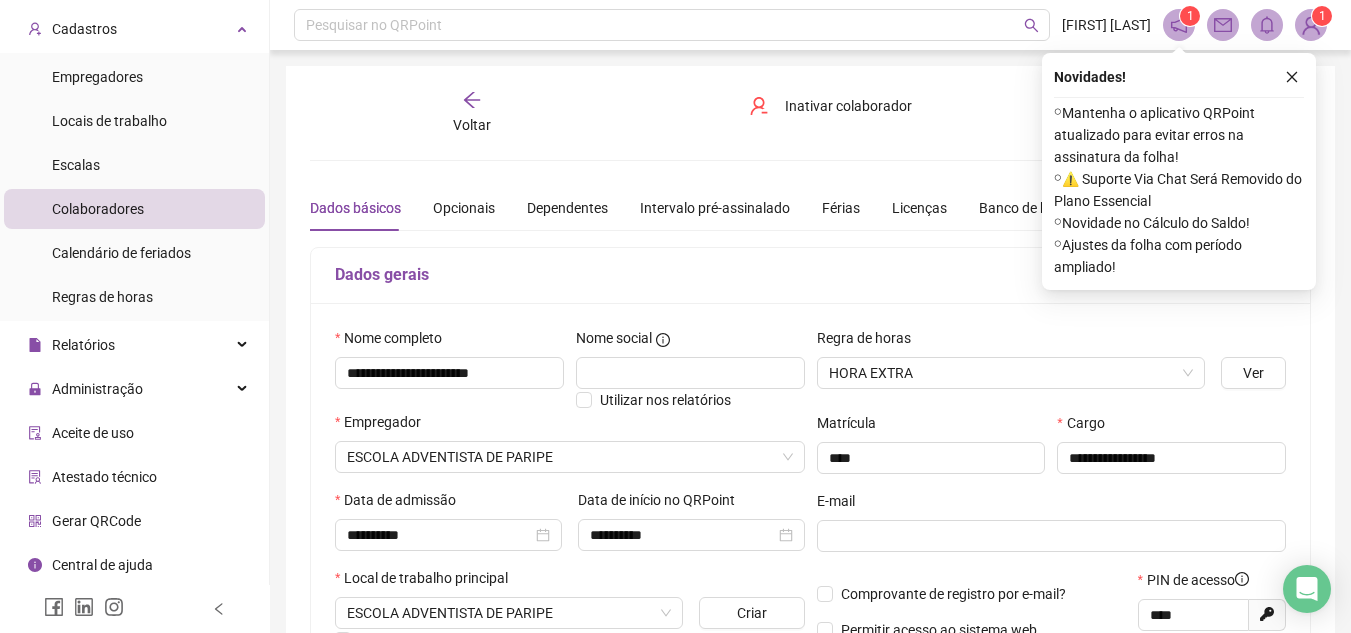 click on "Gerar QRCode" at bounding box center [96, 521] 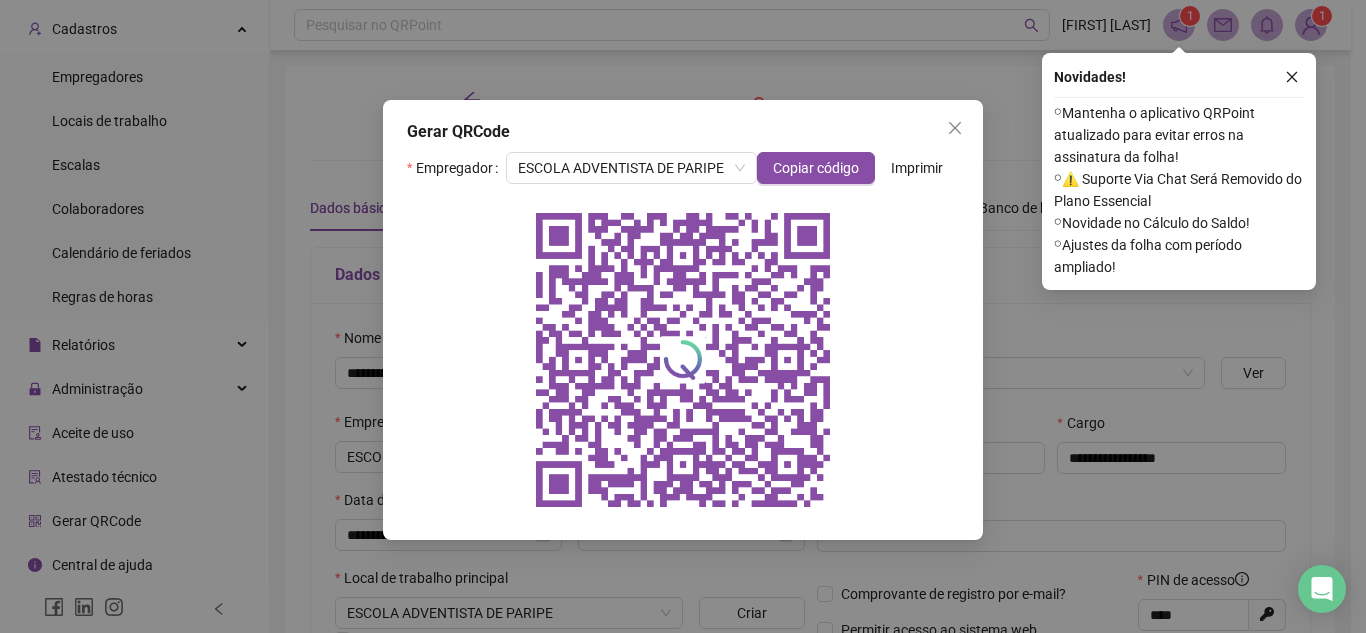 click on "Imprimir" at bounding box center (917, 168) 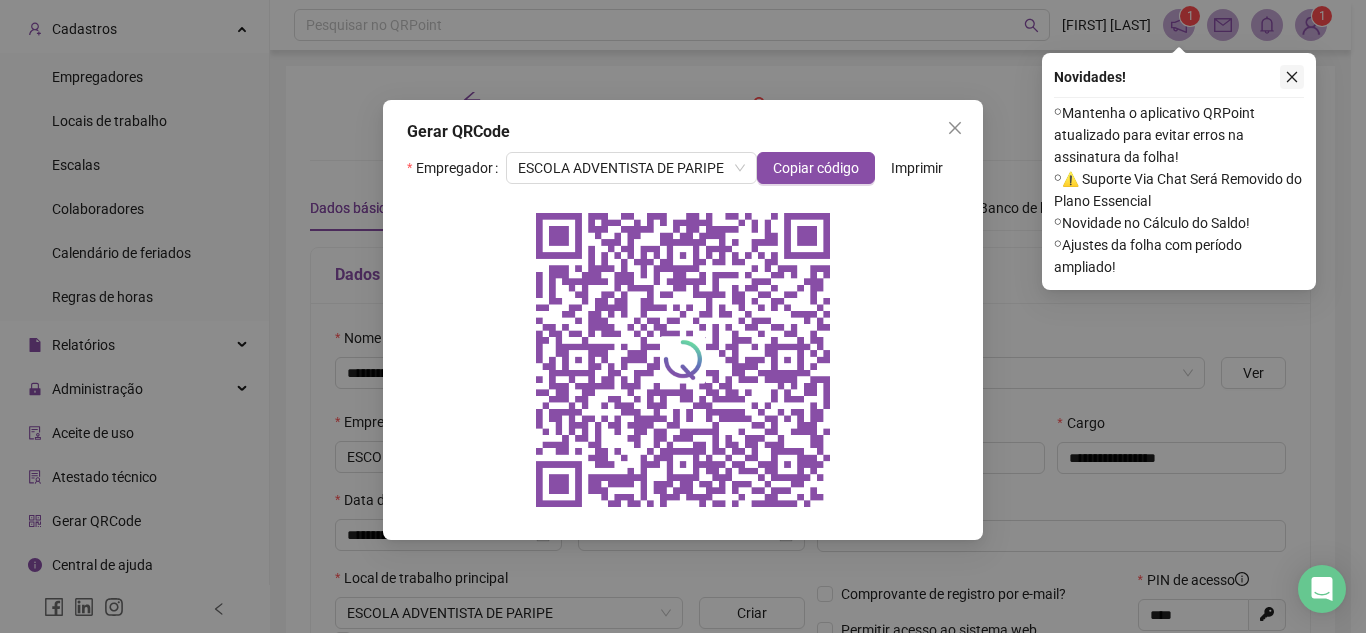 click 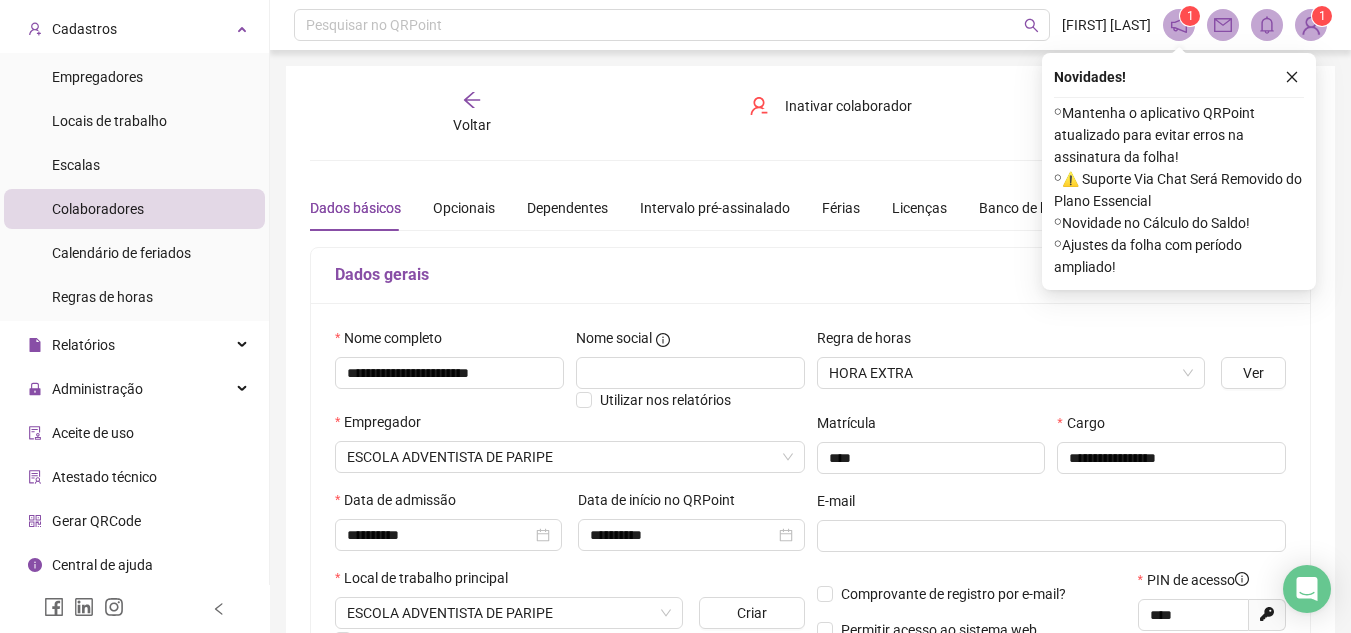 click 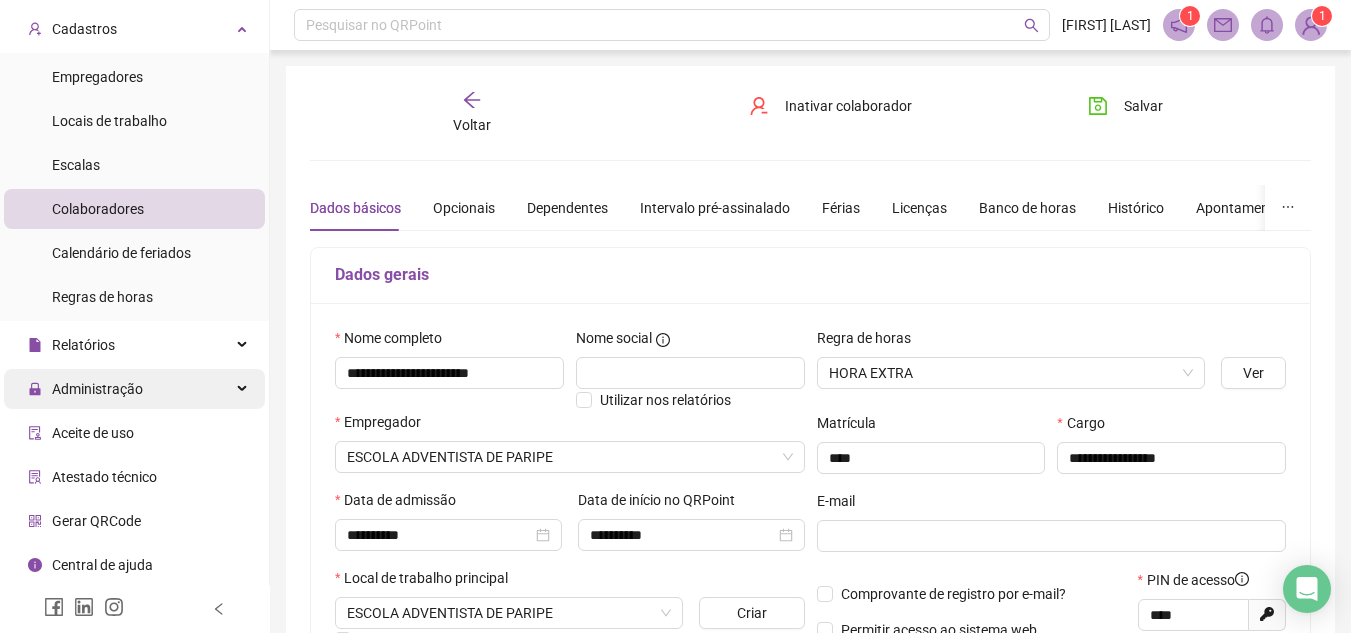 click on "Administração" at bounding box center (97, 389) 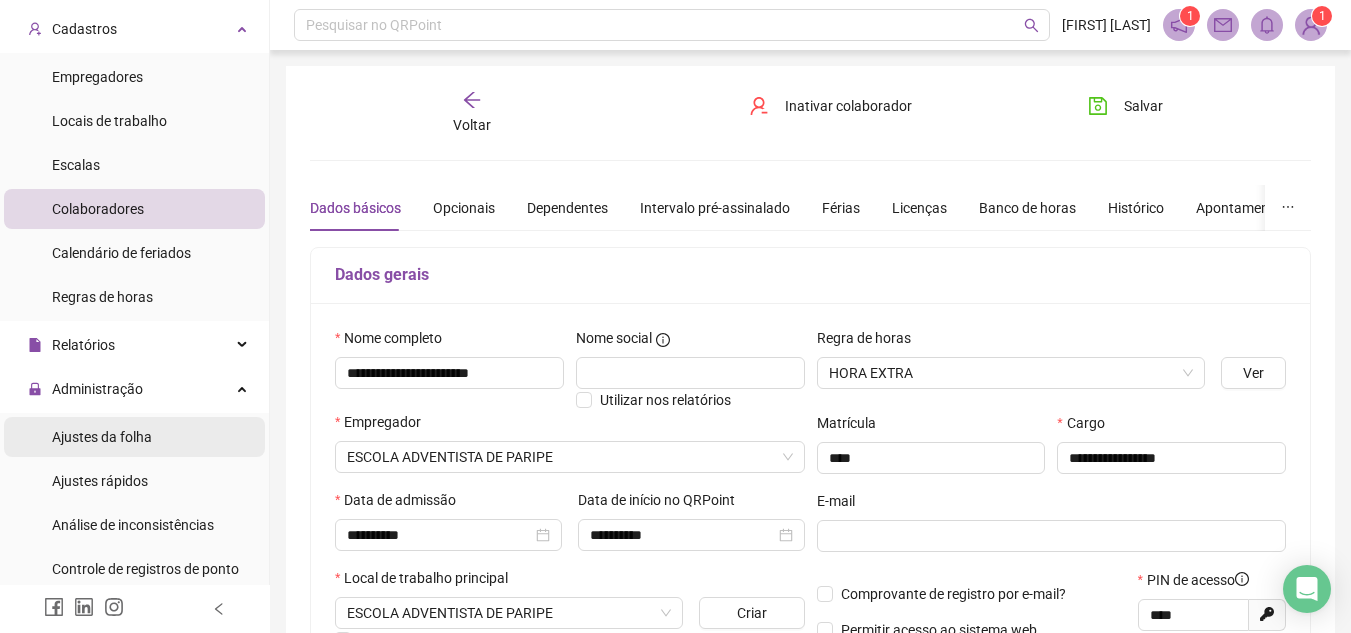 click on "Ajustes da folha" at bounding box center (102, 437) 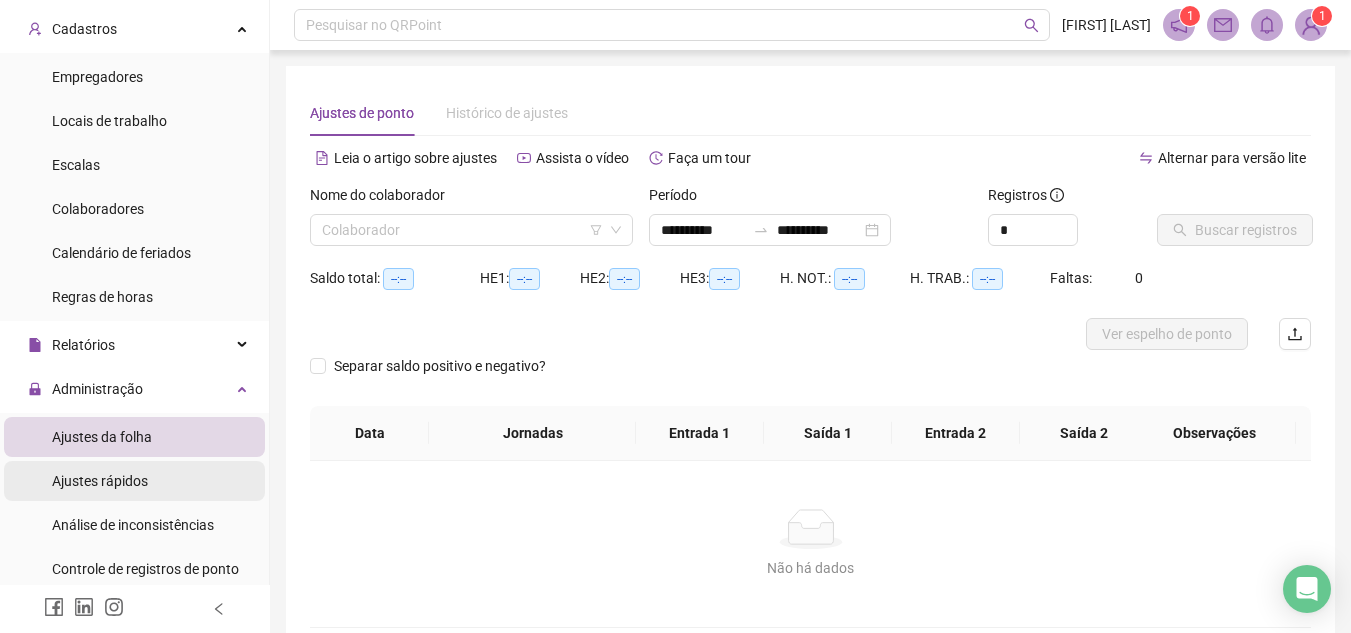 click on "Ajustes rápidos" at bounding box center (100, 481) 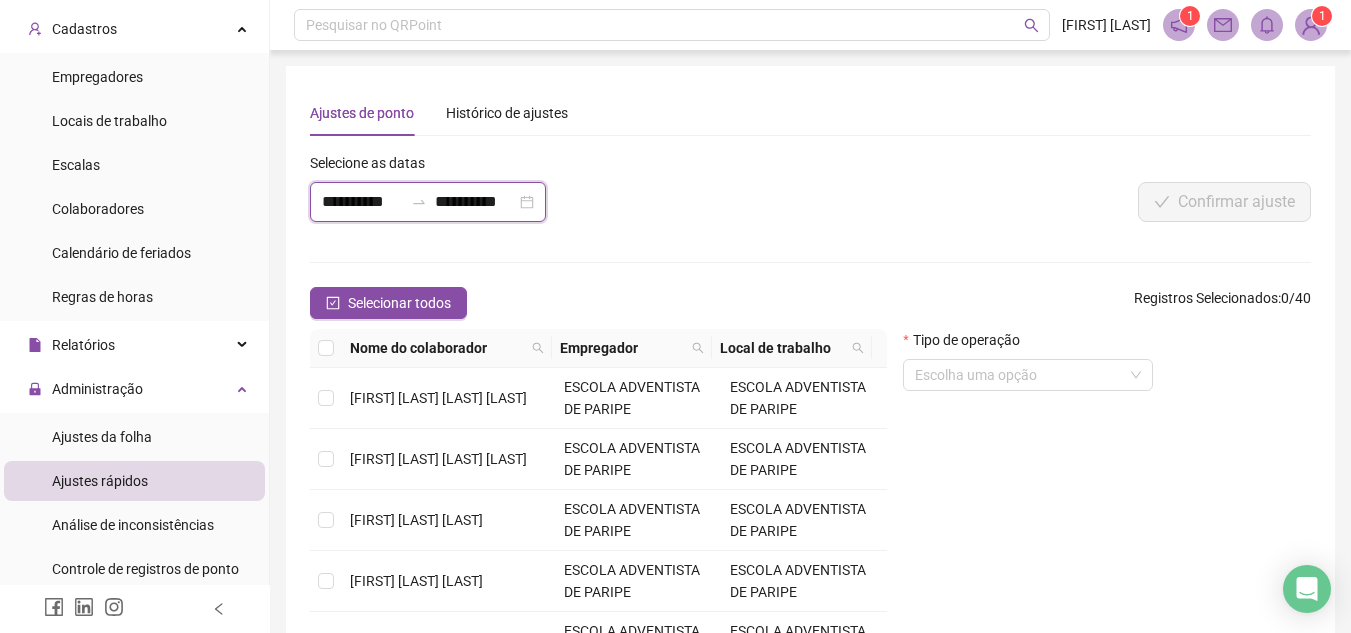 click on "**********" at bounding box center [362, 202] 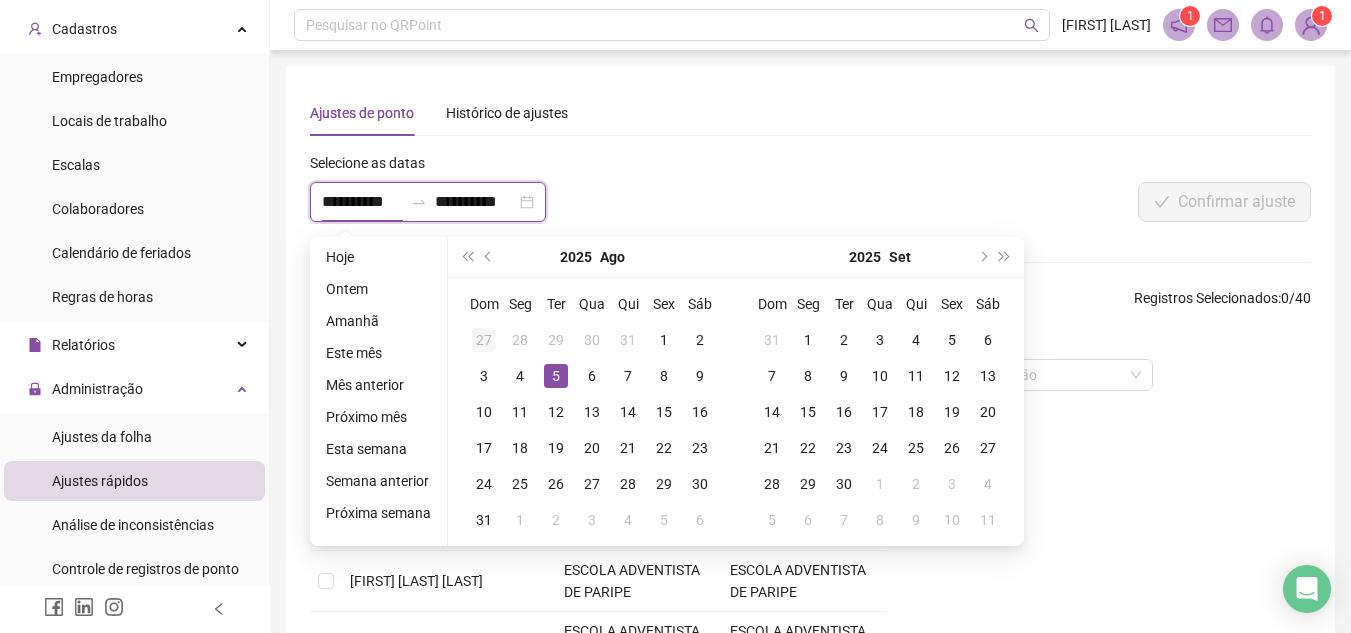type on "**********" 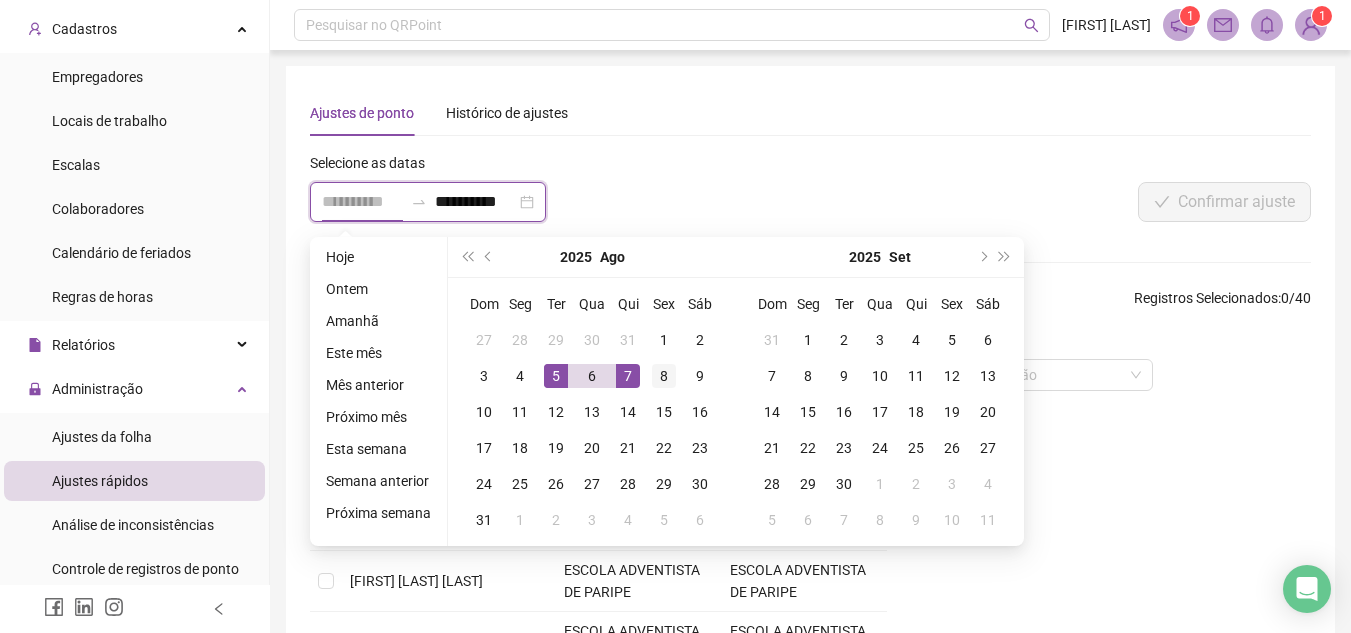 type on "**********" 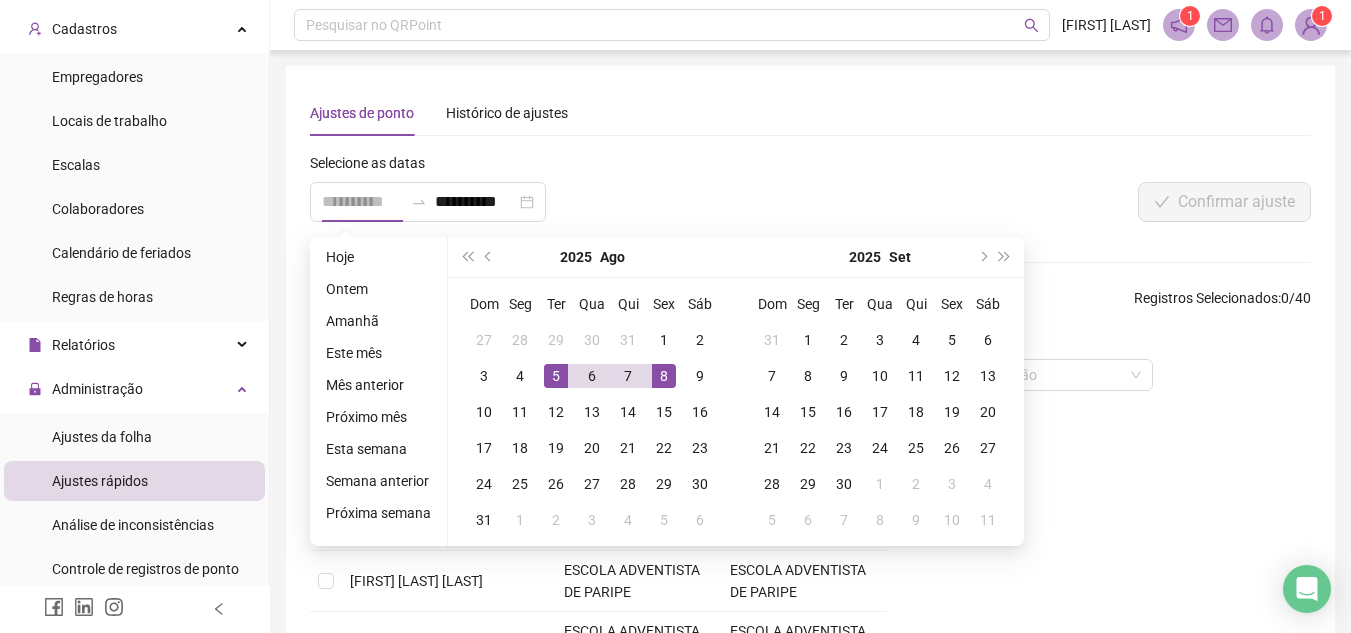 click on "8" at bounding box center (664, 376) 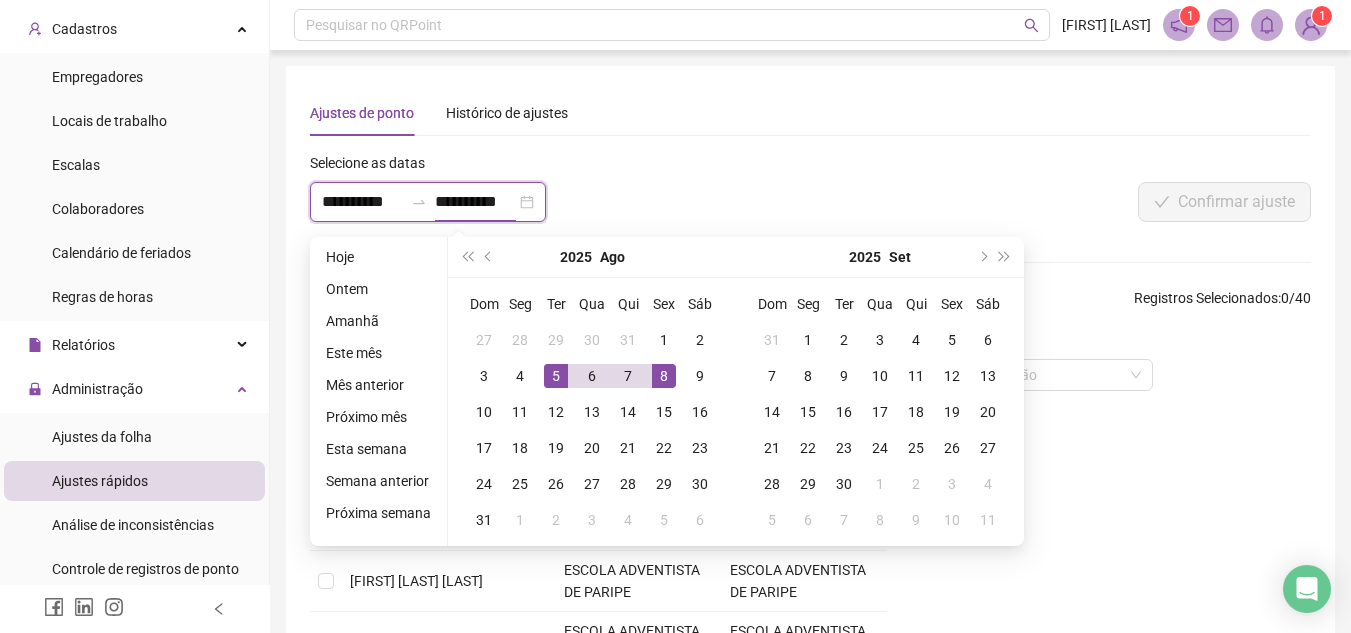 type on "**********" 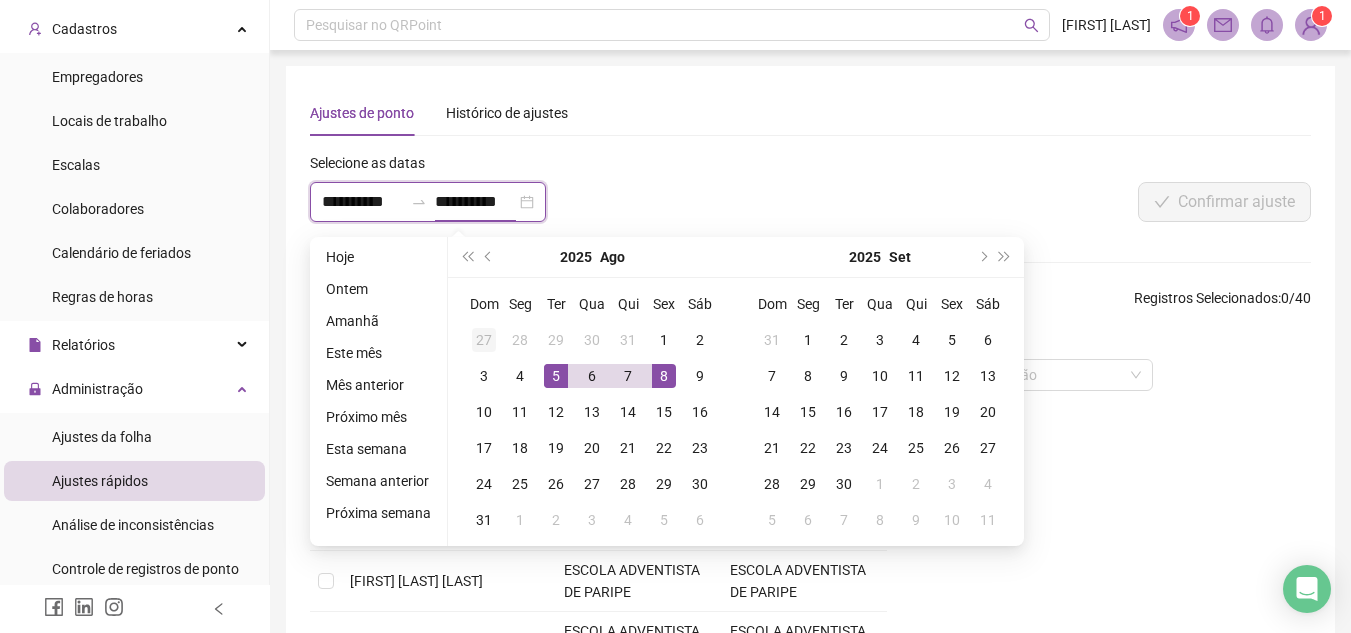 type on "**********" 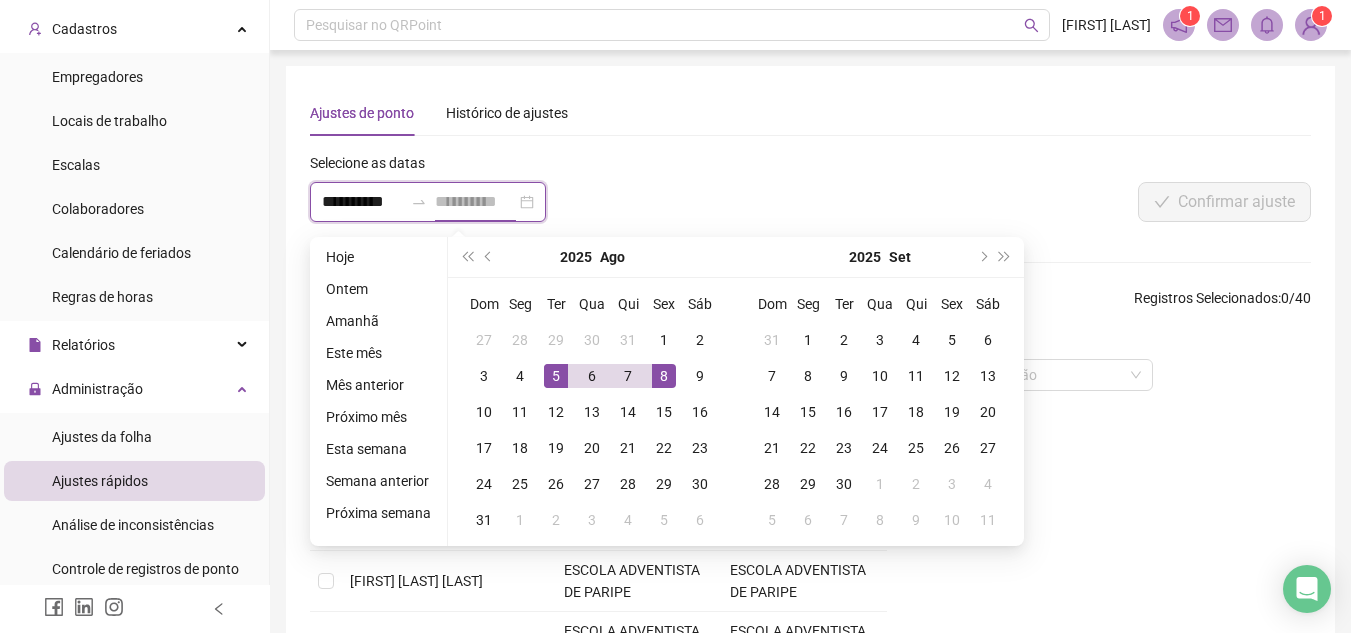 type on "**********" 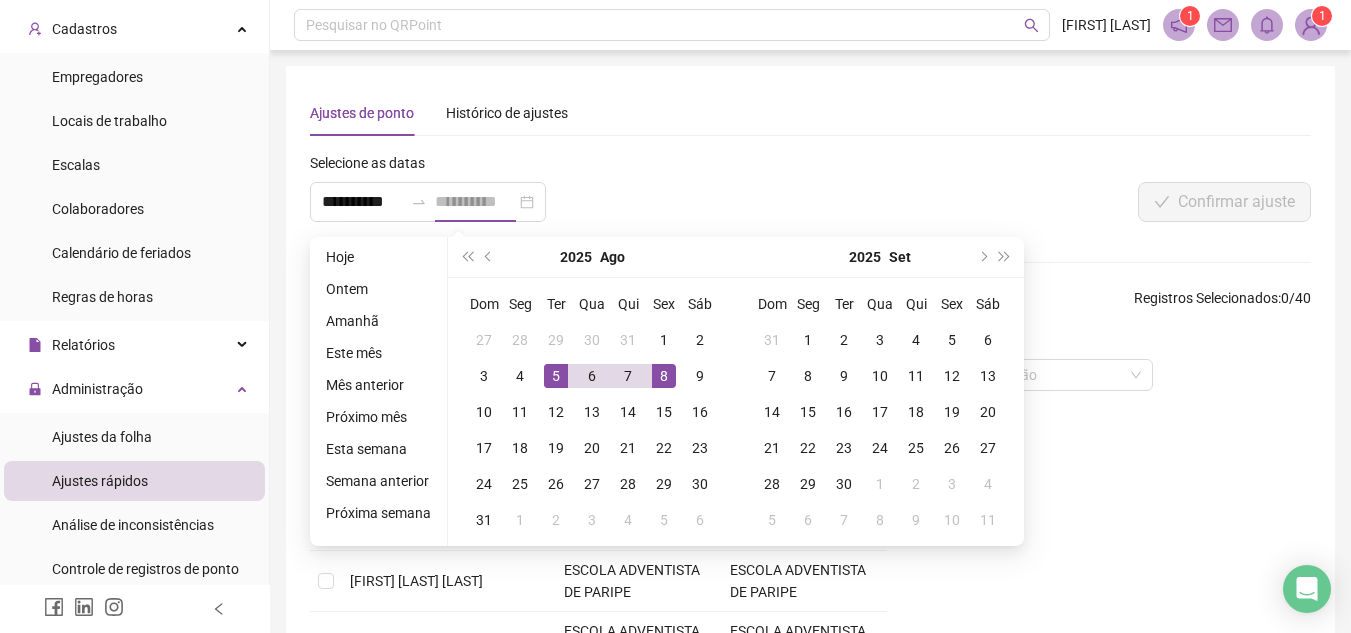 click on "5" at bounding box center [556, 376] 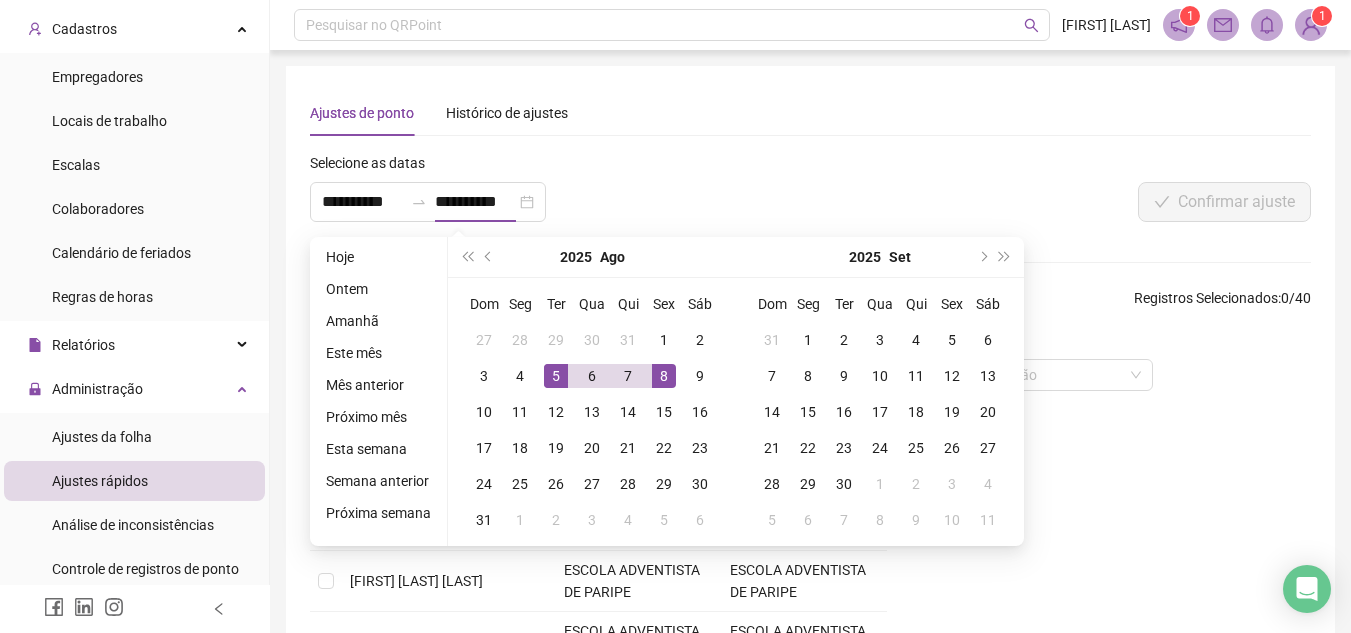 type on "**********" 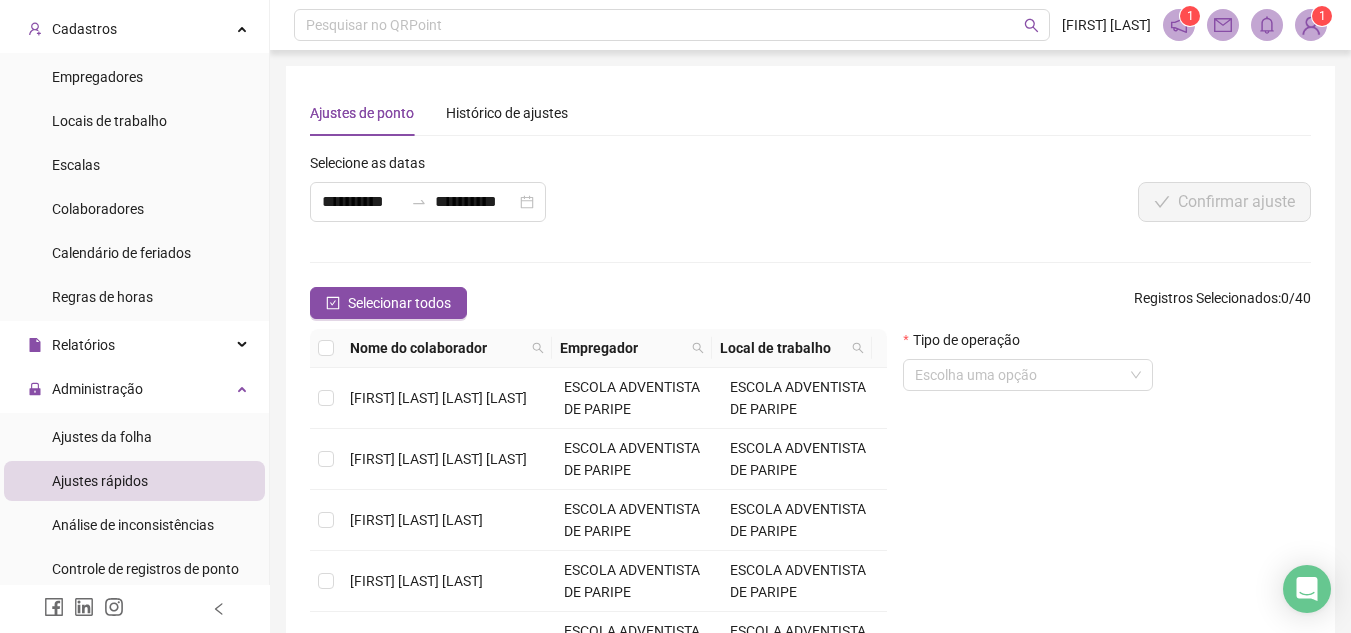 scroll, scrollTop: 400, scrollLeft: 0, axis: vertical 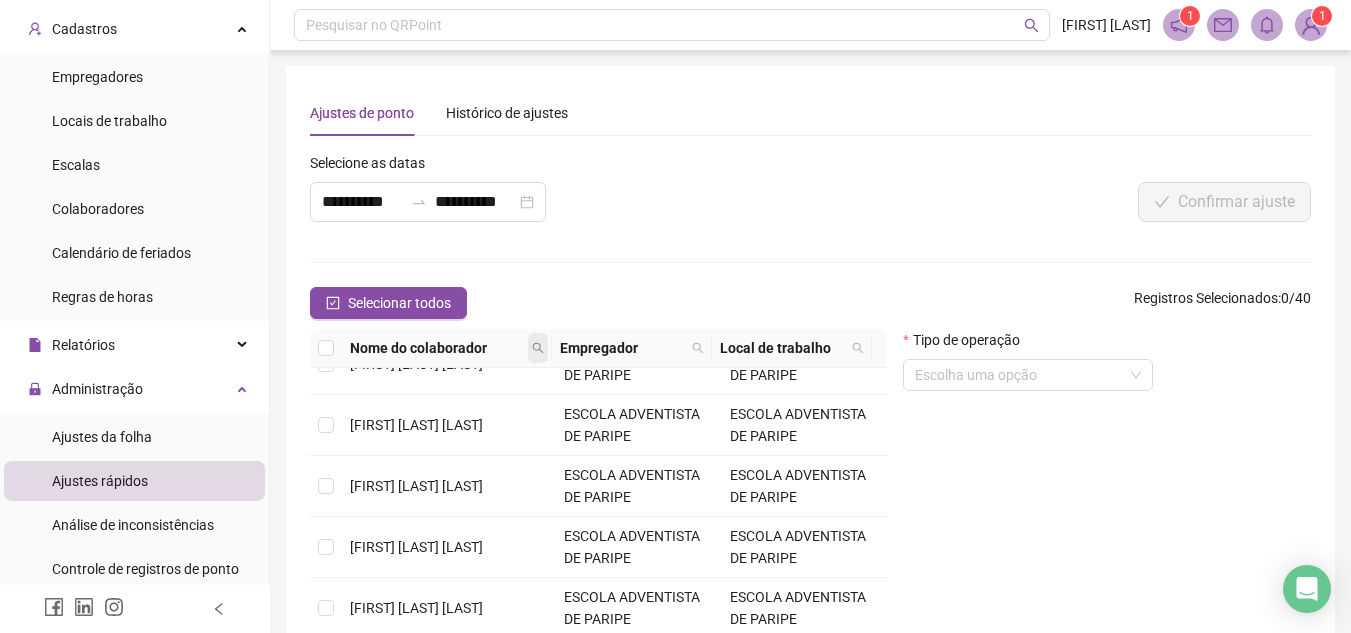 click 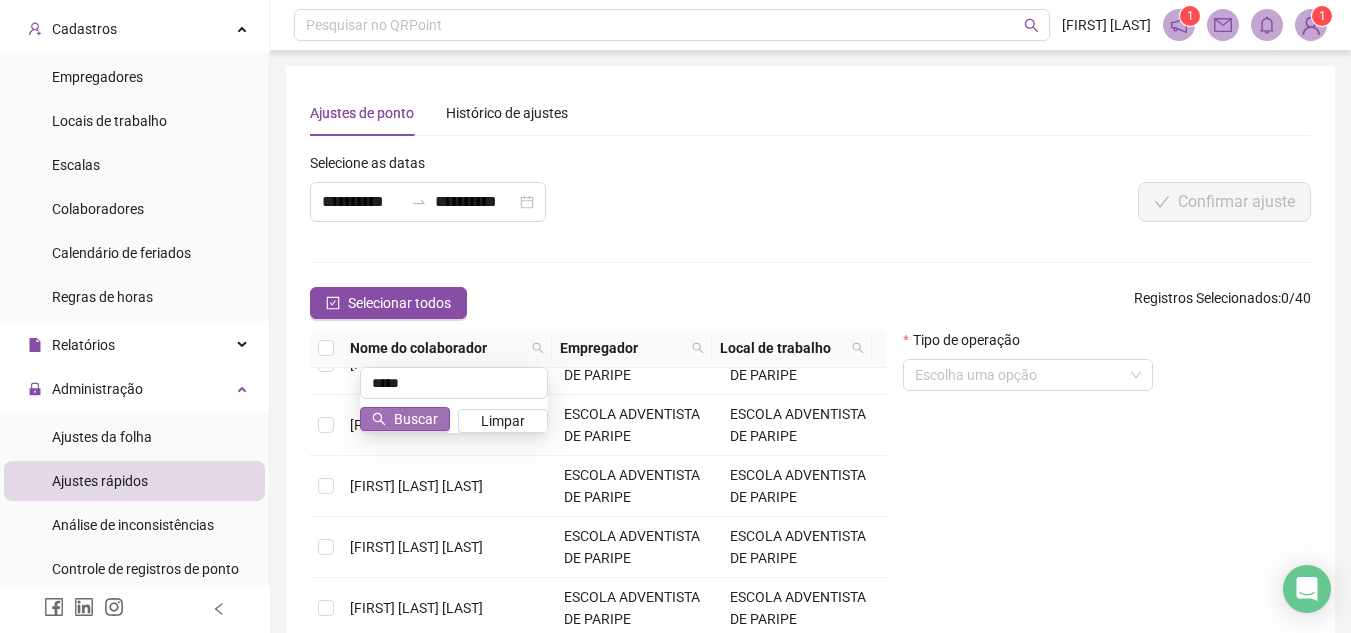 type on "*****" 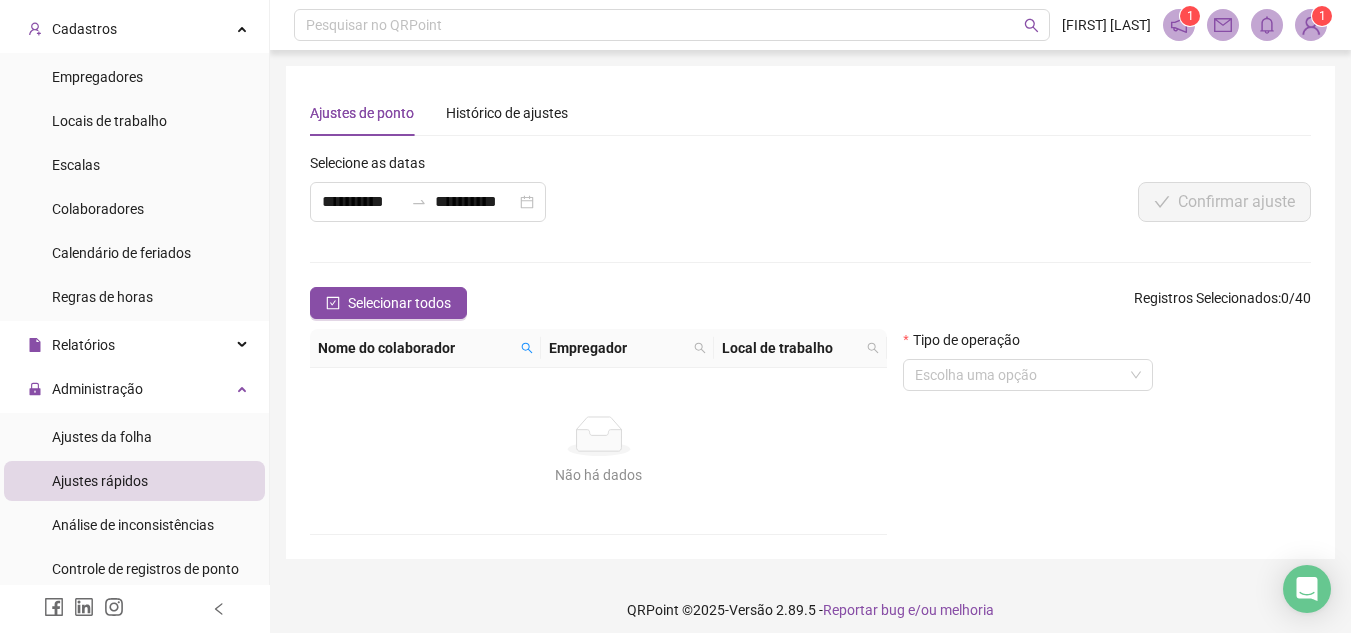 scroll, scrollTop: 0, scrollLeft: 0, axis: both 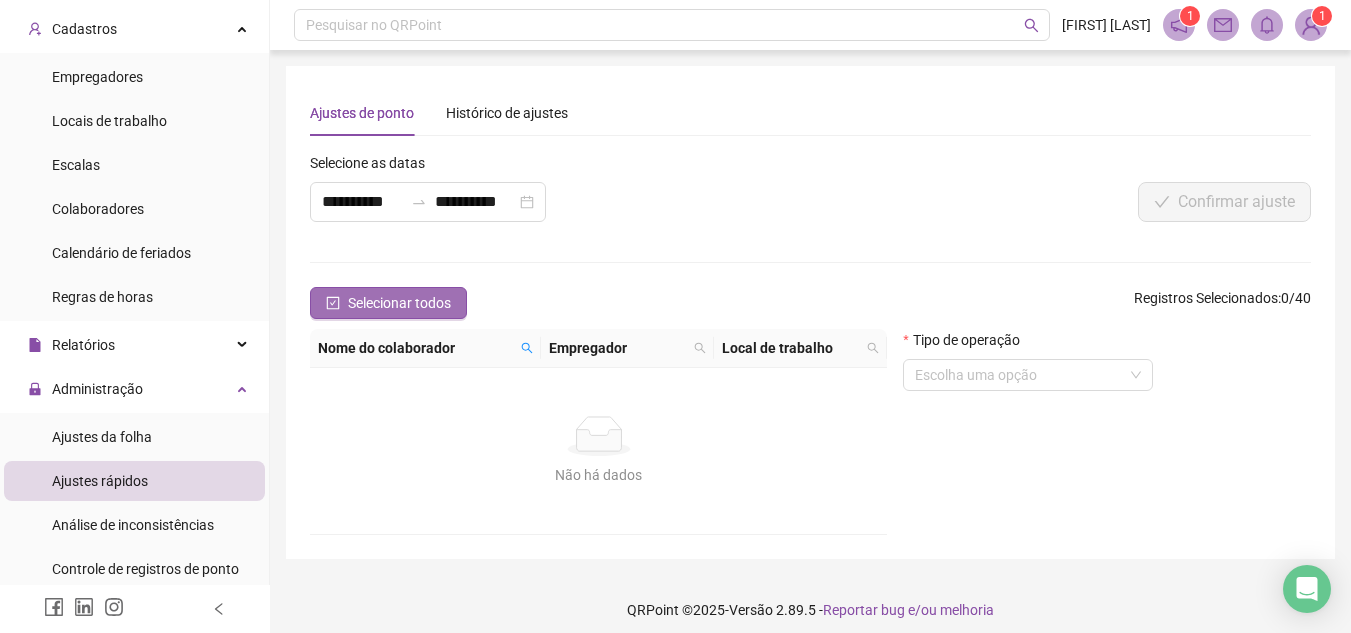 click on "Selecionar todos" at bounding box center [399, 303] 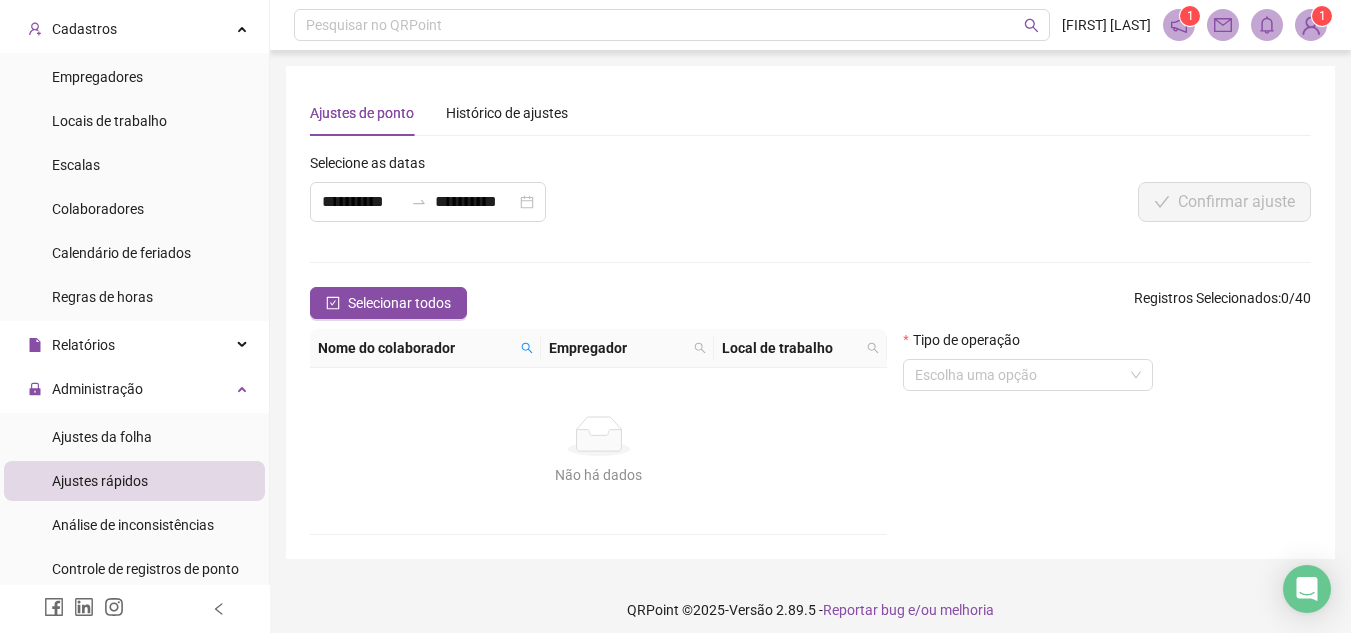 scroll, scrollTop: 12, scrollLeft: 0, axis: vertical 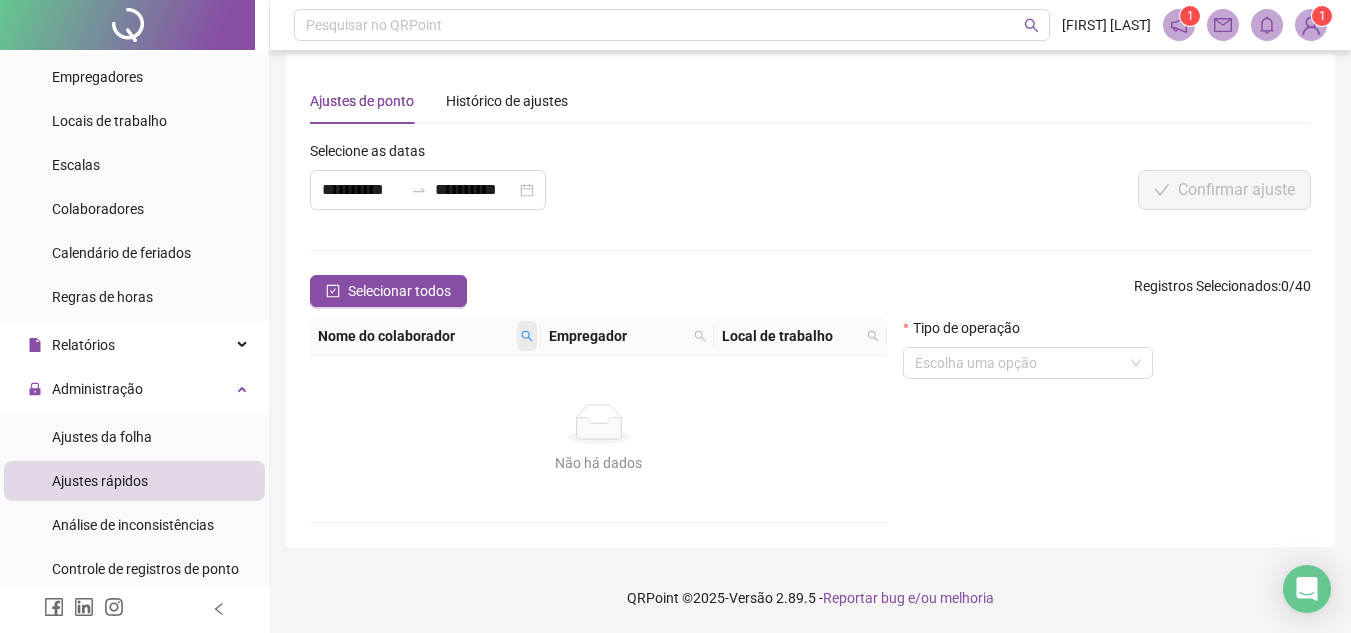 click 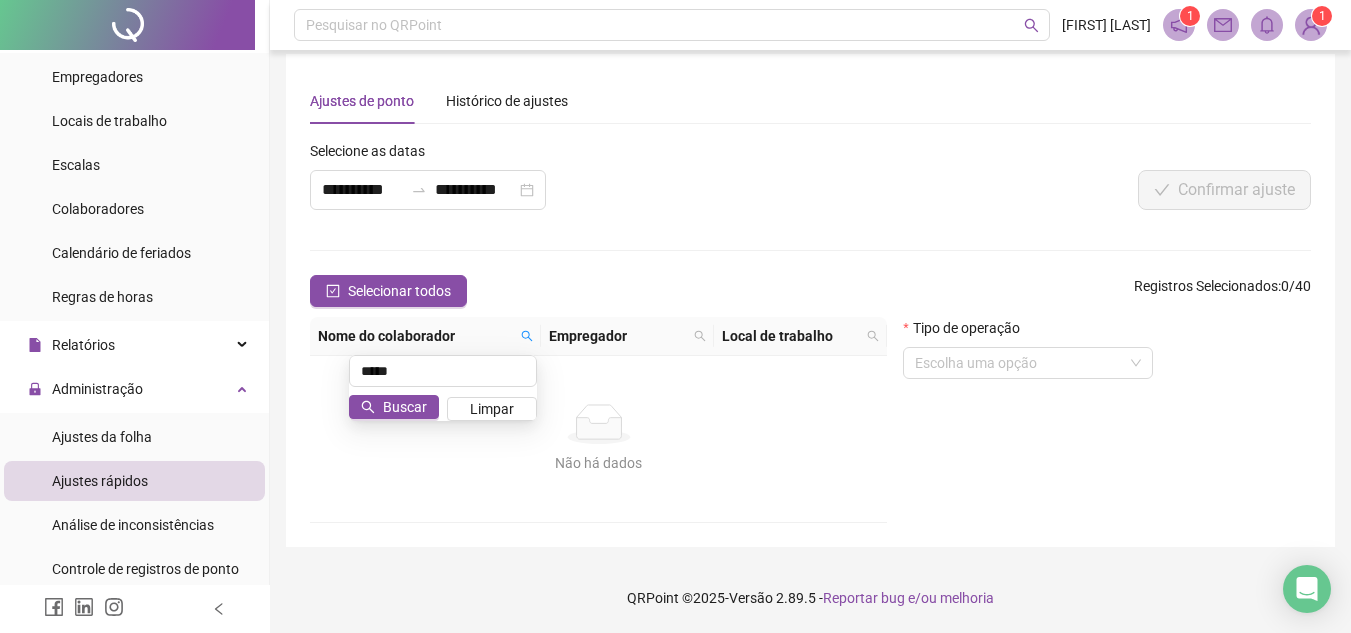click on "Buscar" at bounding box center [405, 407] 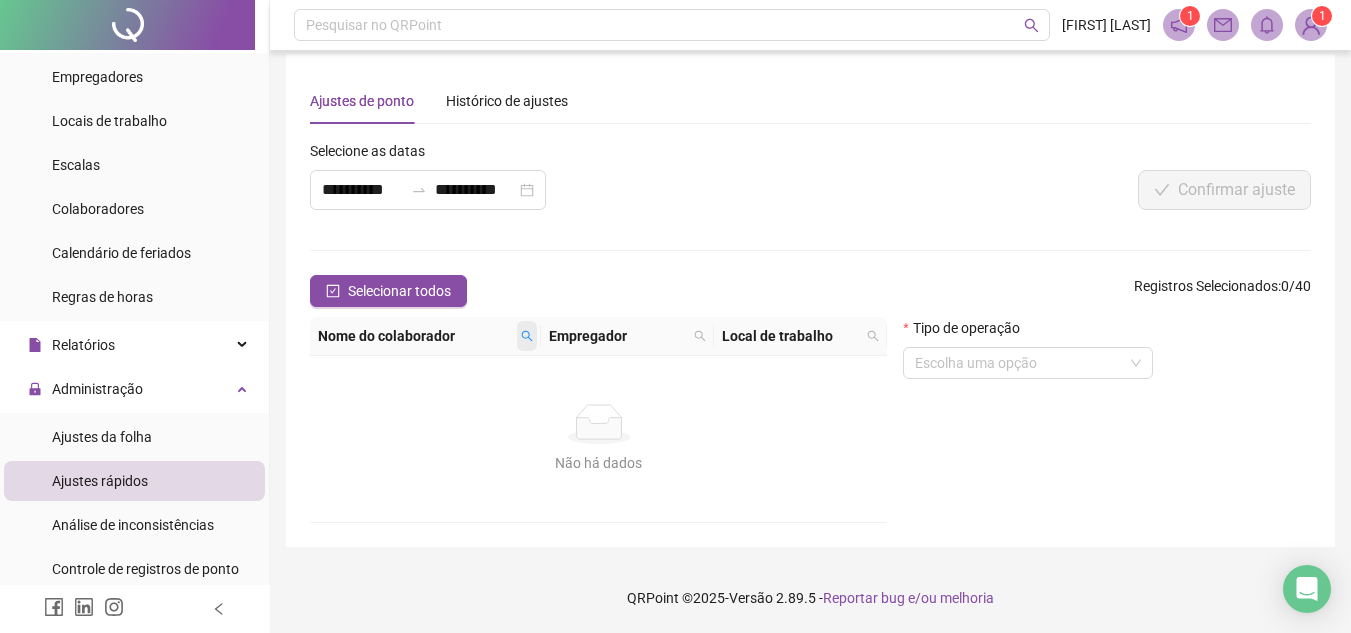 click 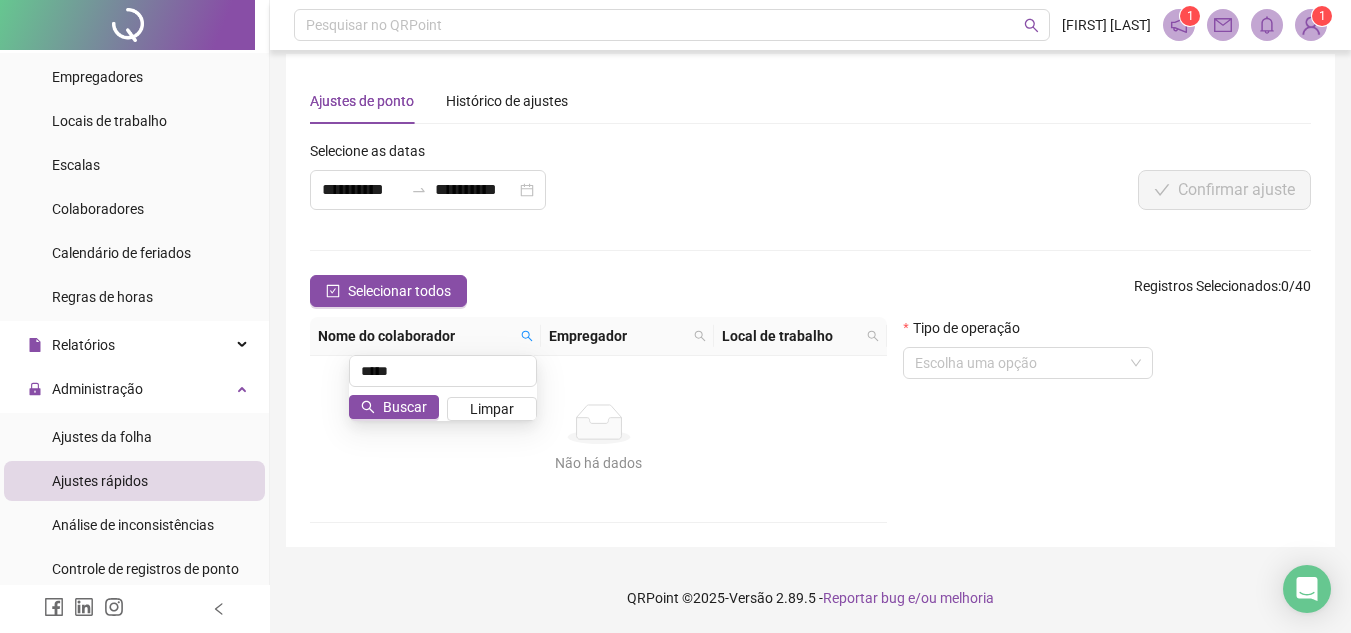 click on "Buscar" at bounding box center (405, 407) 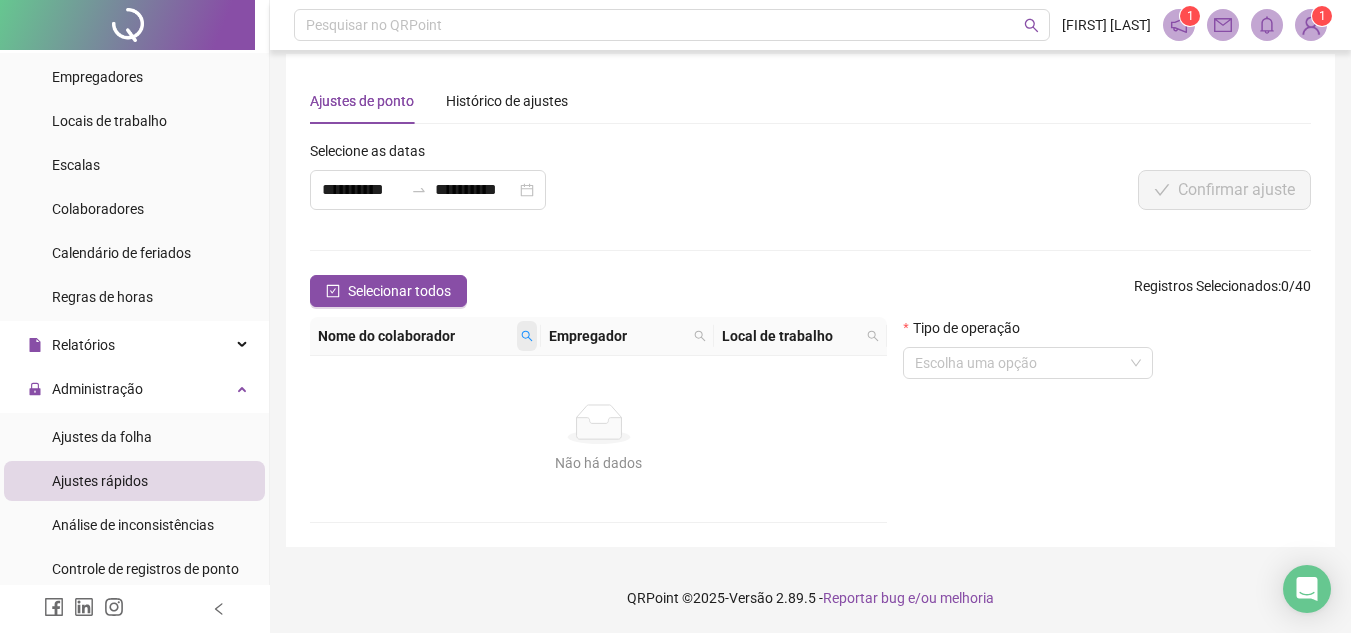click 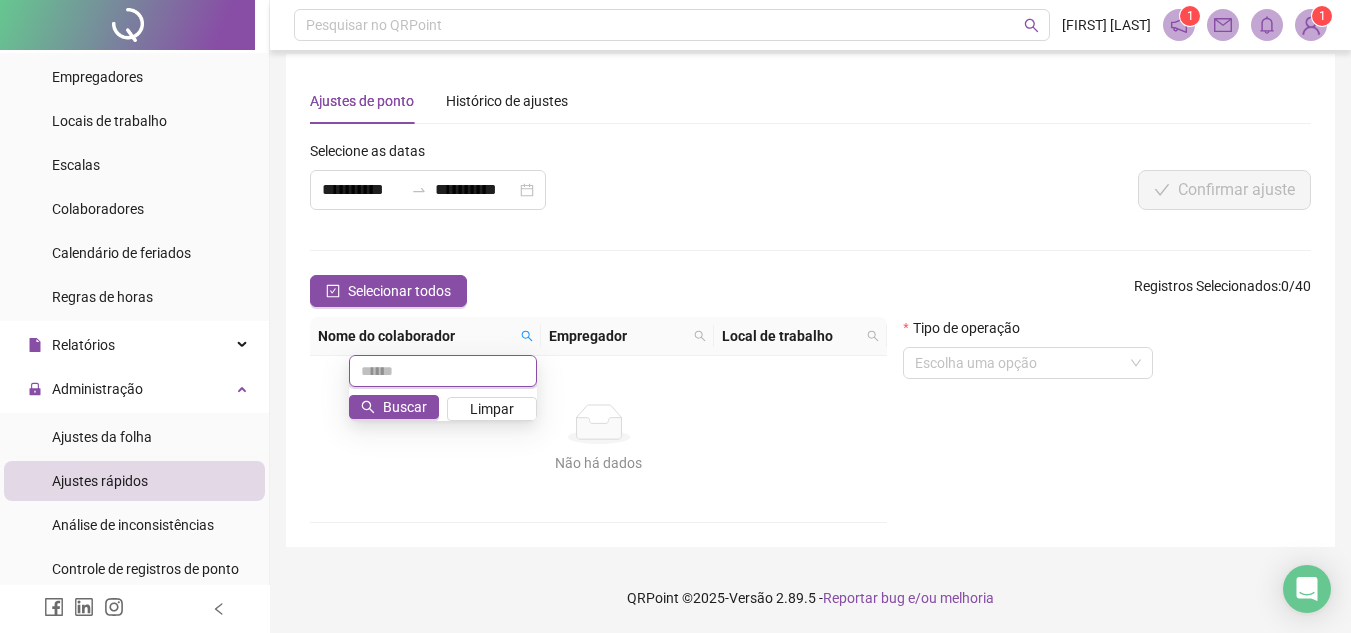 type 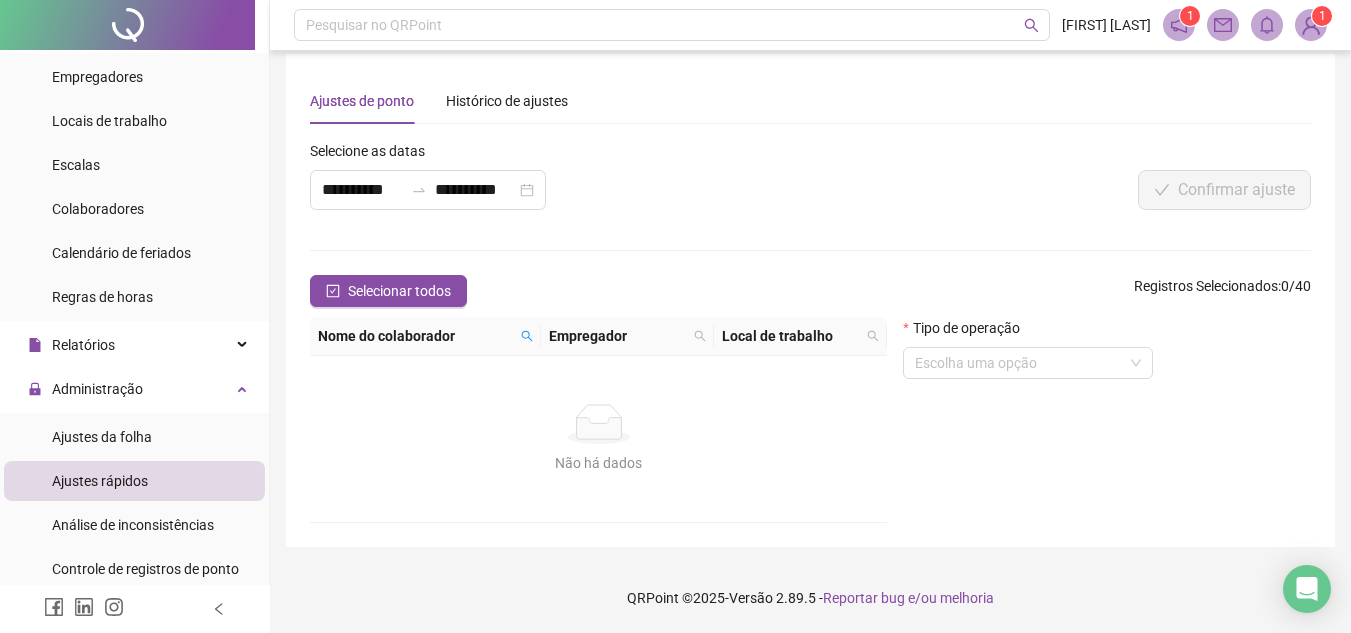 drag, startPoint x: 404, startPoint y: 476, endPoint x: 393, endPoint y: 477, distance: 11.045361 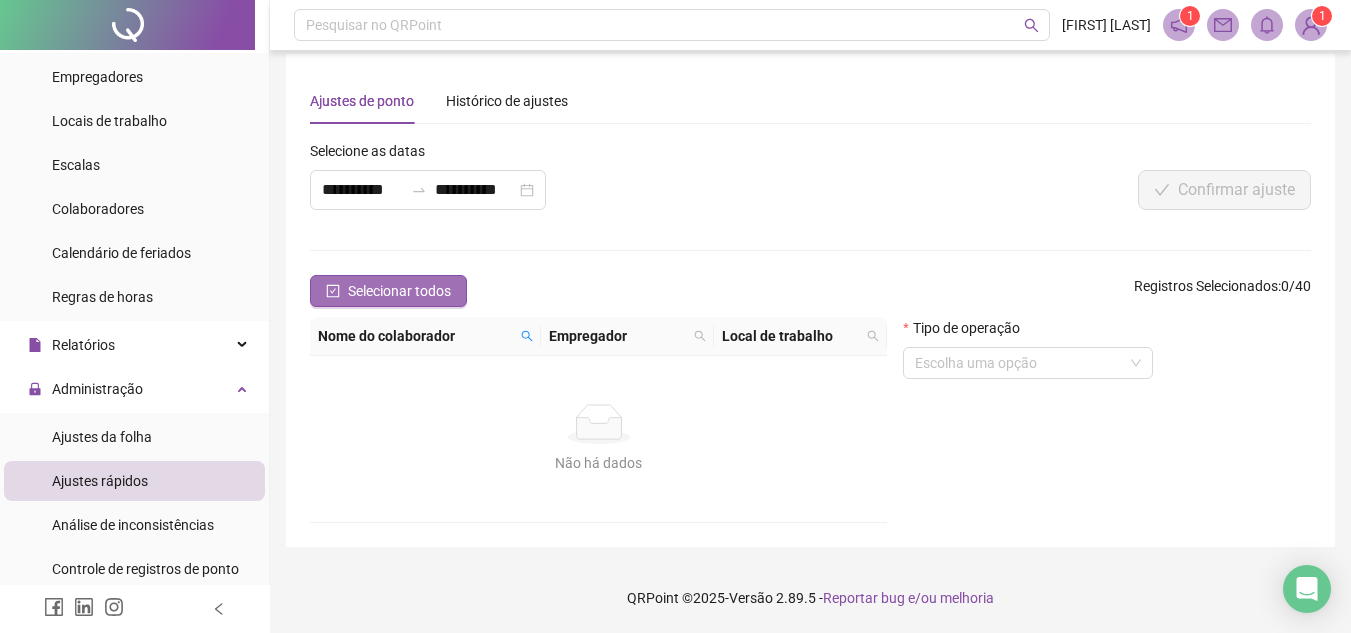 click 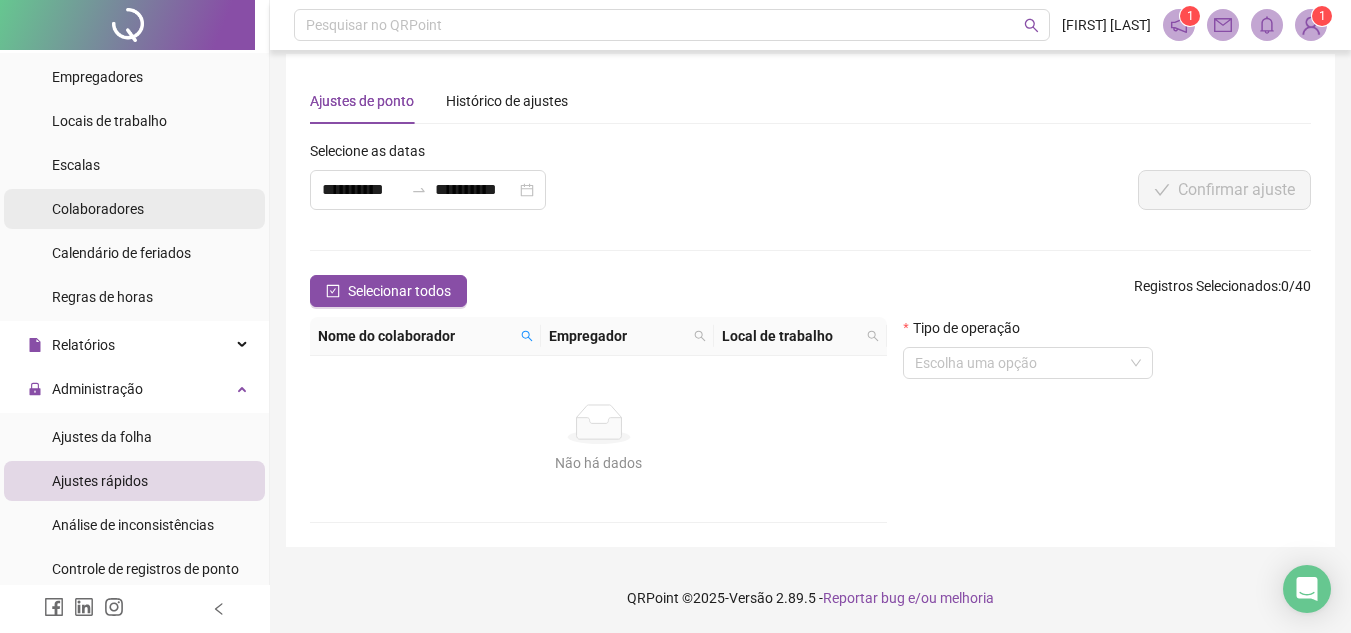 click on "Colaboradores" at bounding box center (98, 209) 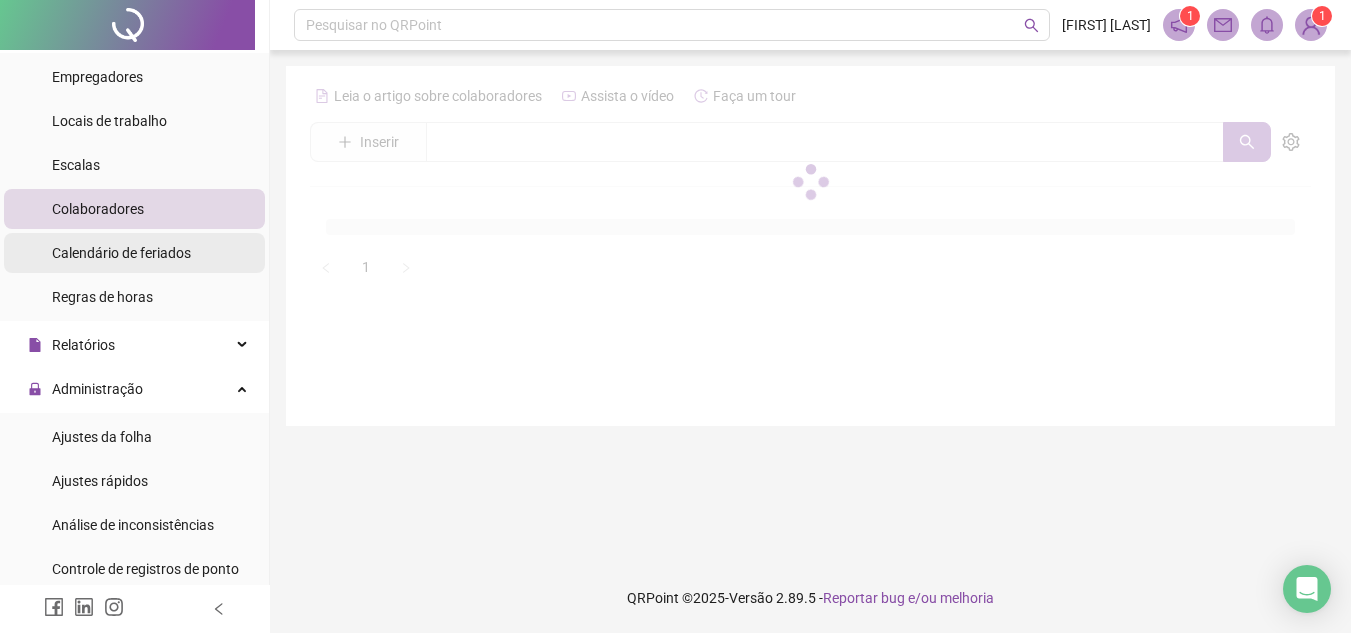 scroll, scrollTop: 0, scrollLeft: 0, axis: both 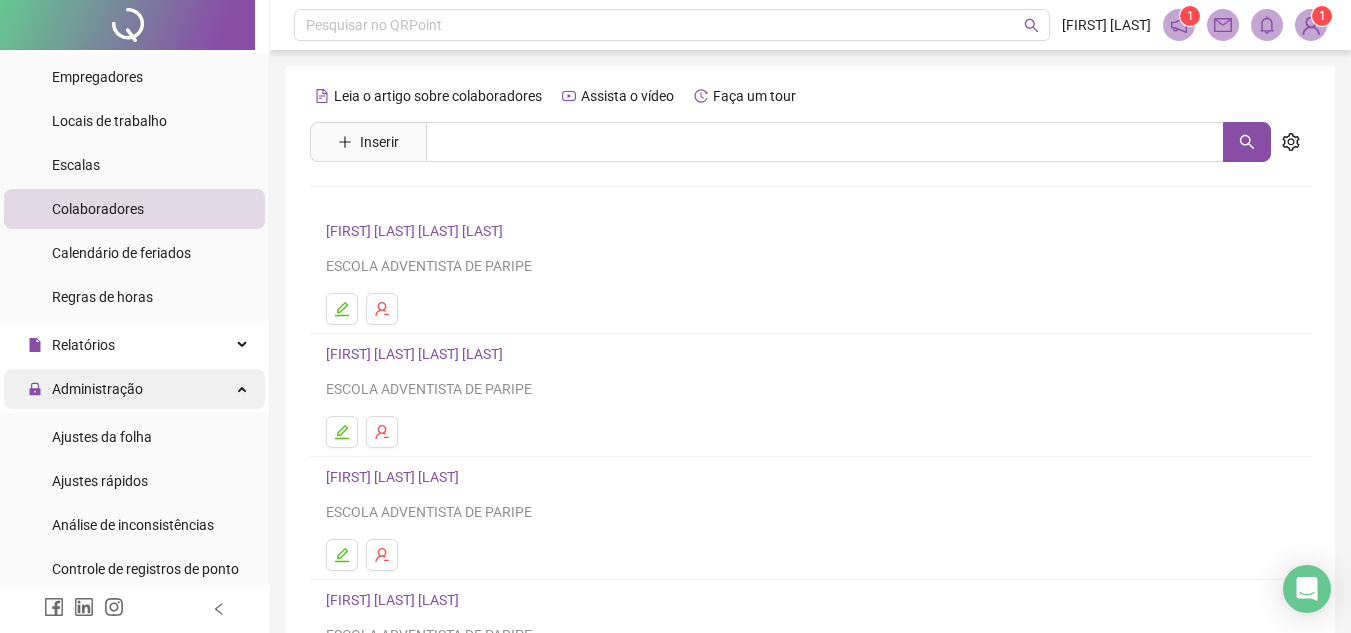 click on "Administração" at bounding box center (97, 389) 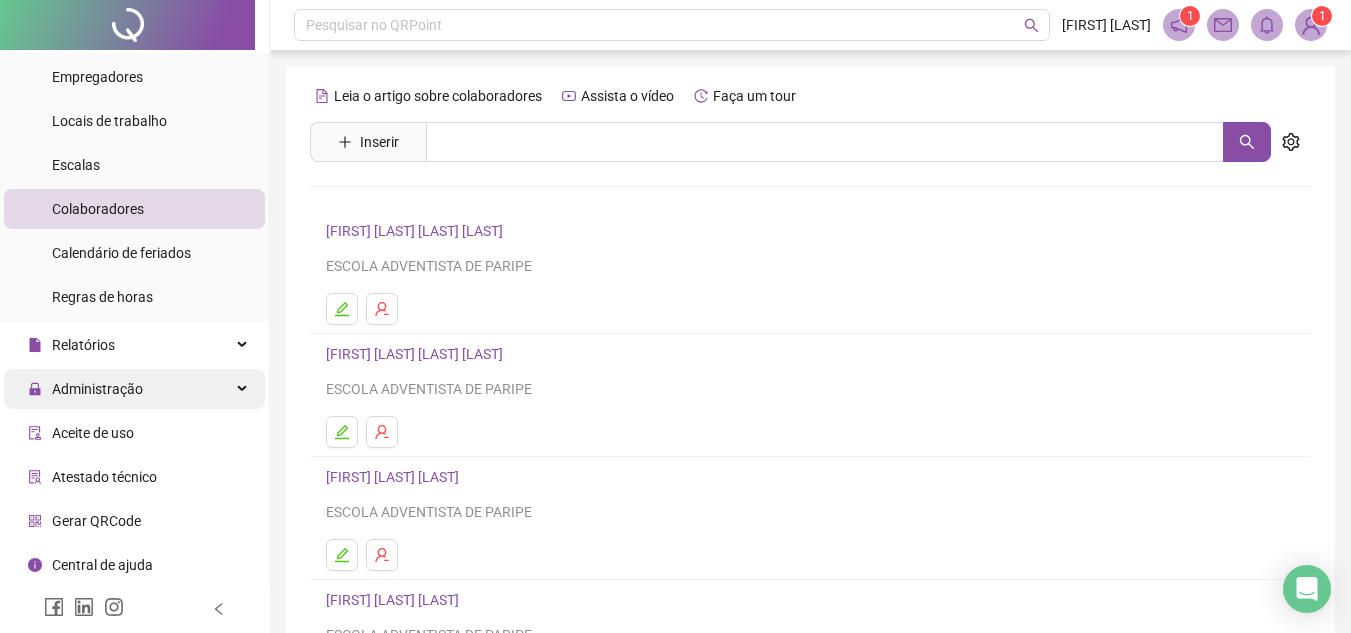 click on "Administração" at bounding box center (97, 389) 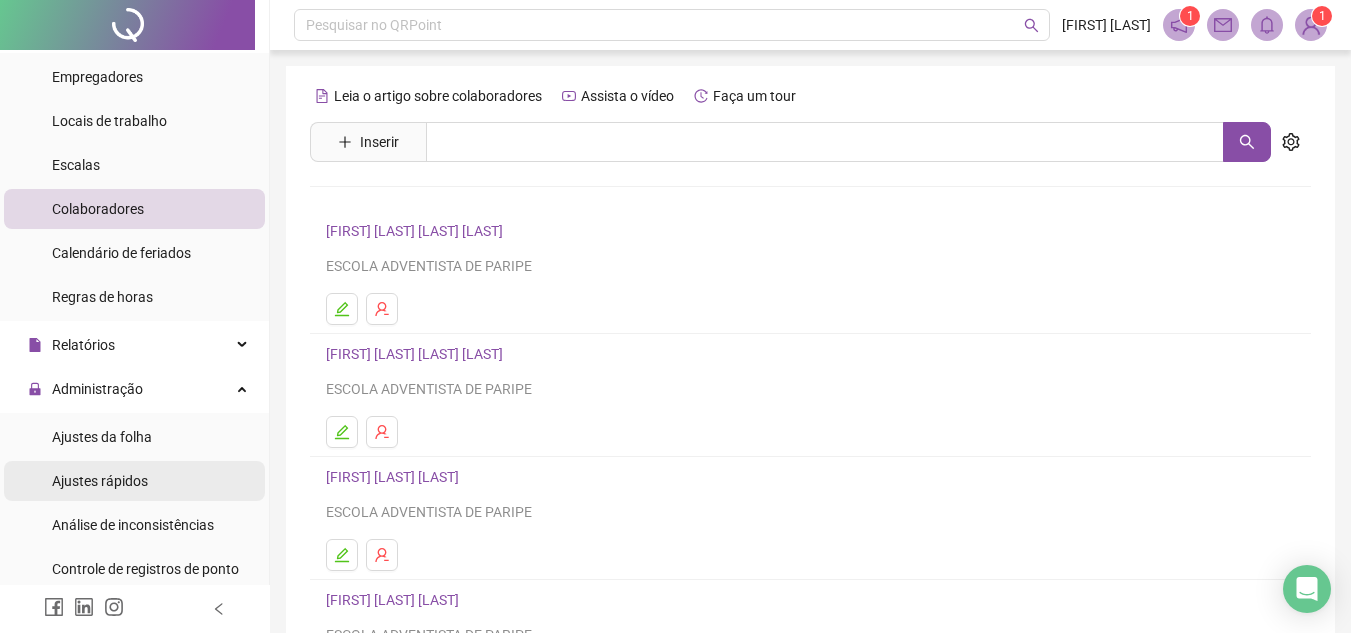 click on "Ajustes rápidos" at bounding box center [100, 481] 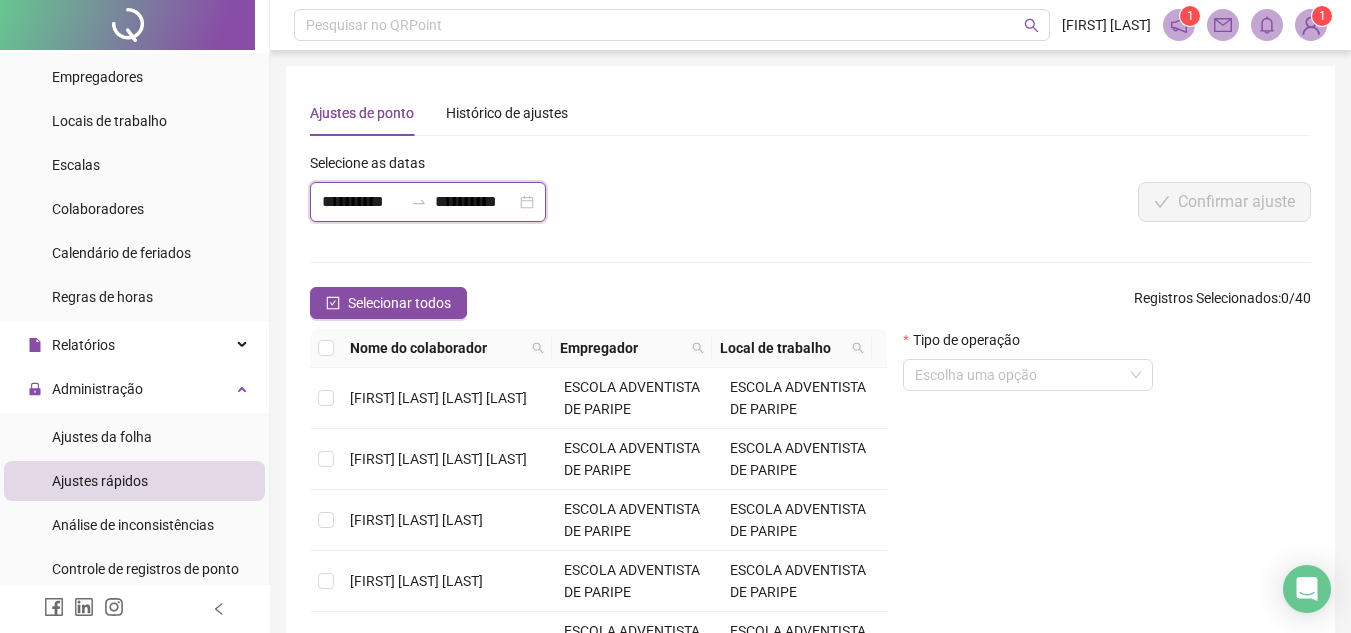 click on "**********" at bounding box center [362, 202] 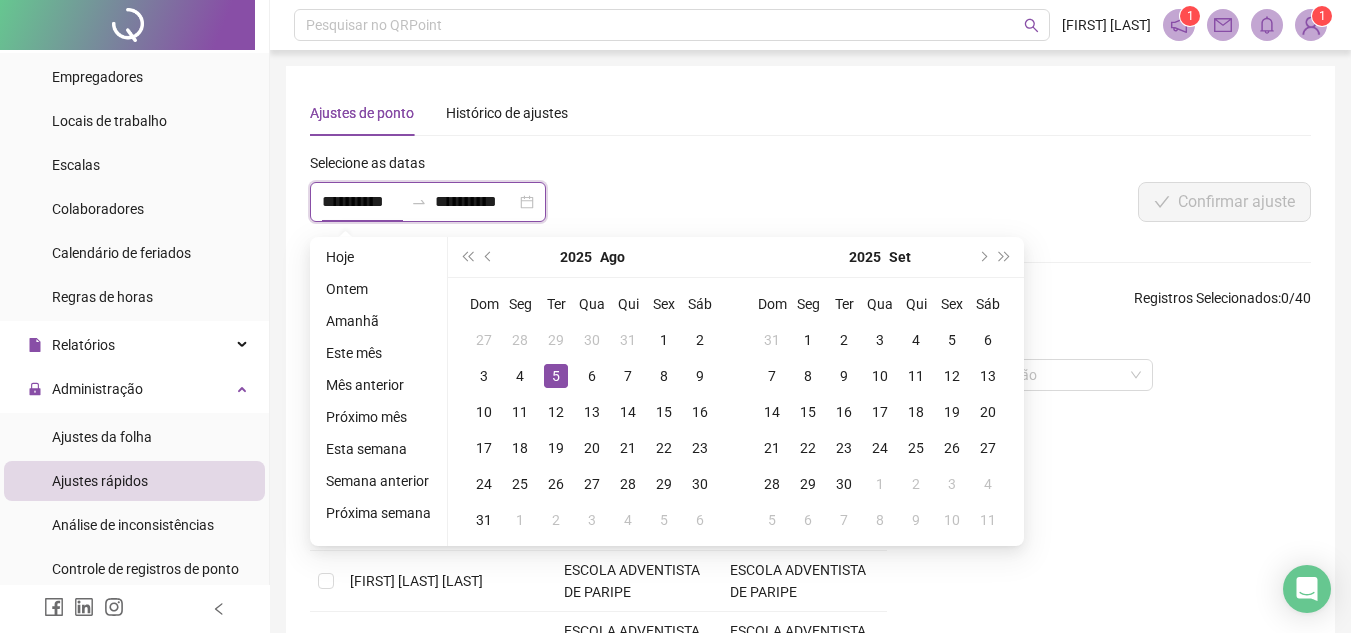 type on "**********" 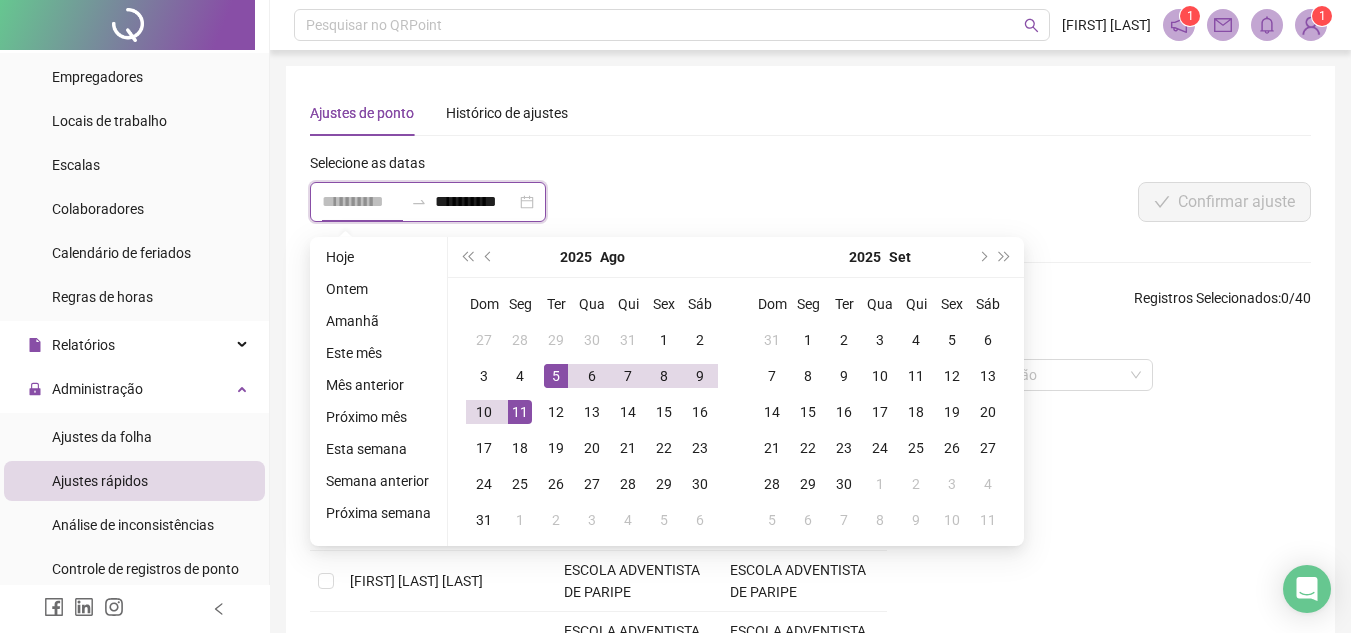 type on "**********" 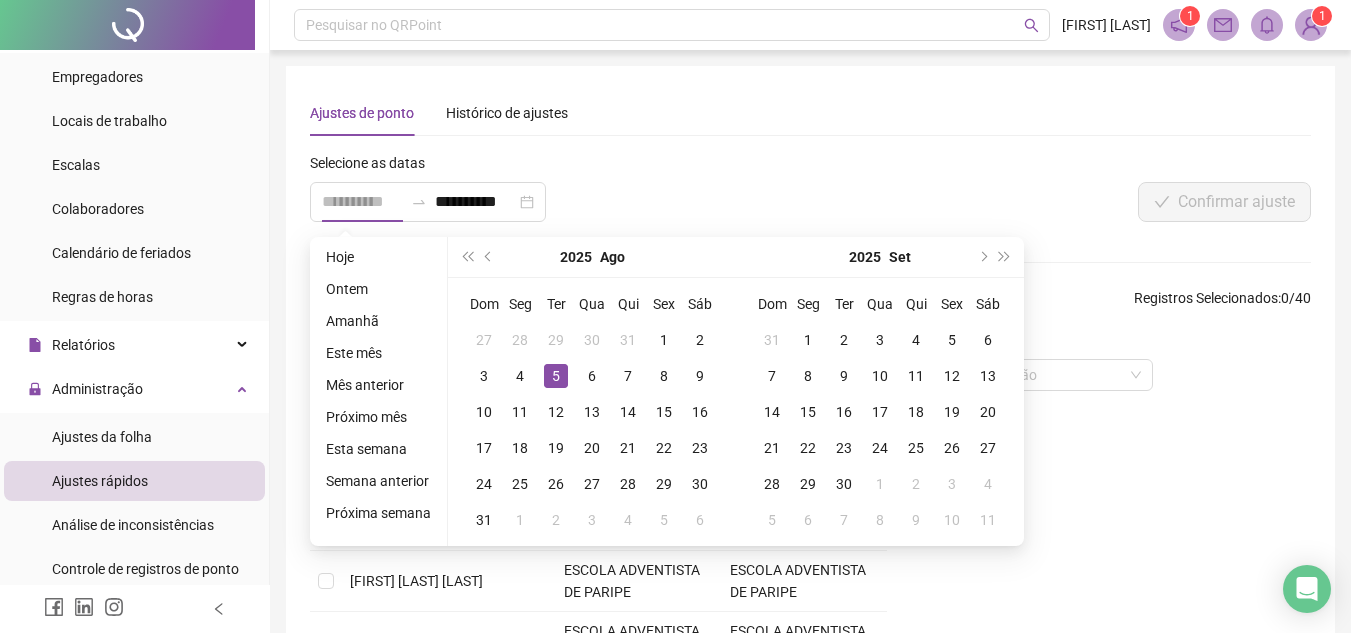 click on "5" at bounding box center [556, 376] 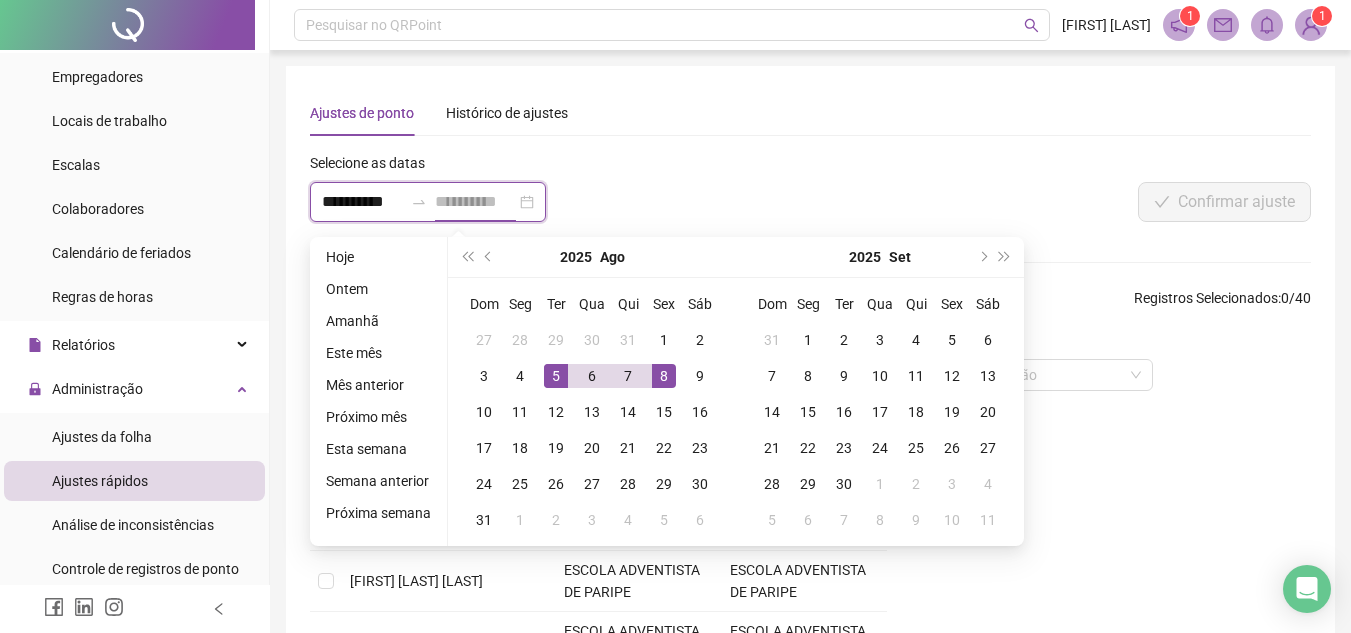 type on "**********" 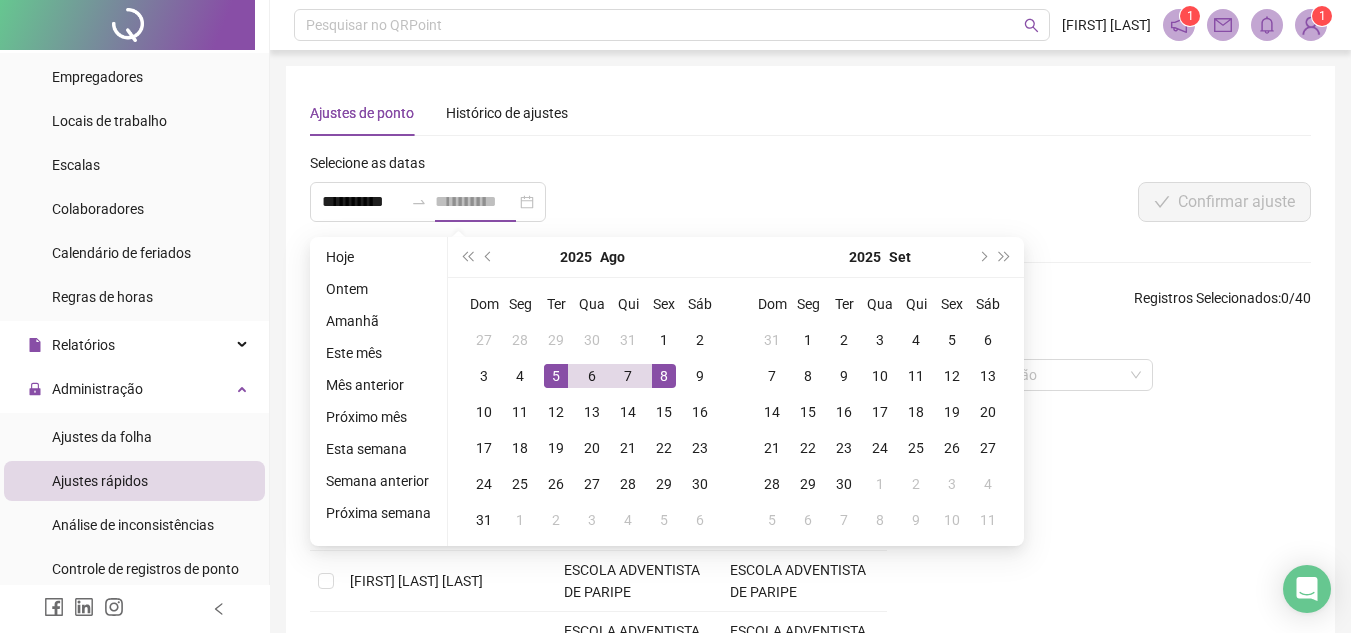 click on "8" at bounding box center (664, 376) 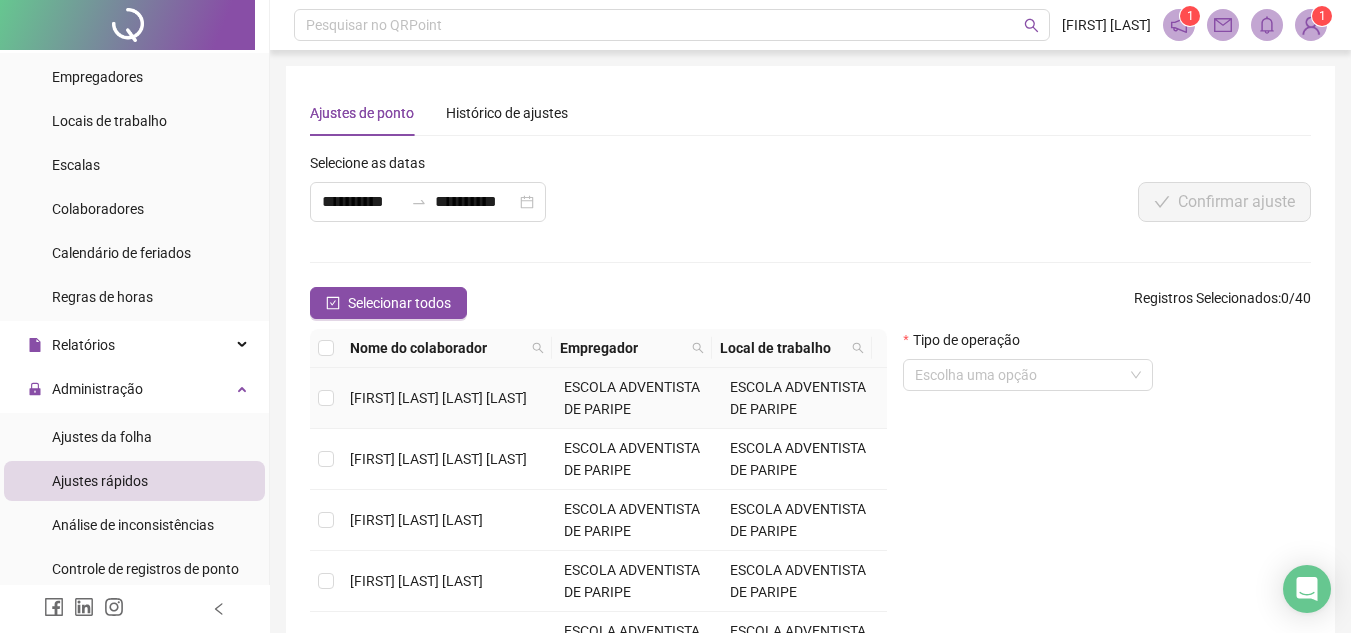 scroll, scrollTop: 615, scrollLeft: 0, axis: vertical 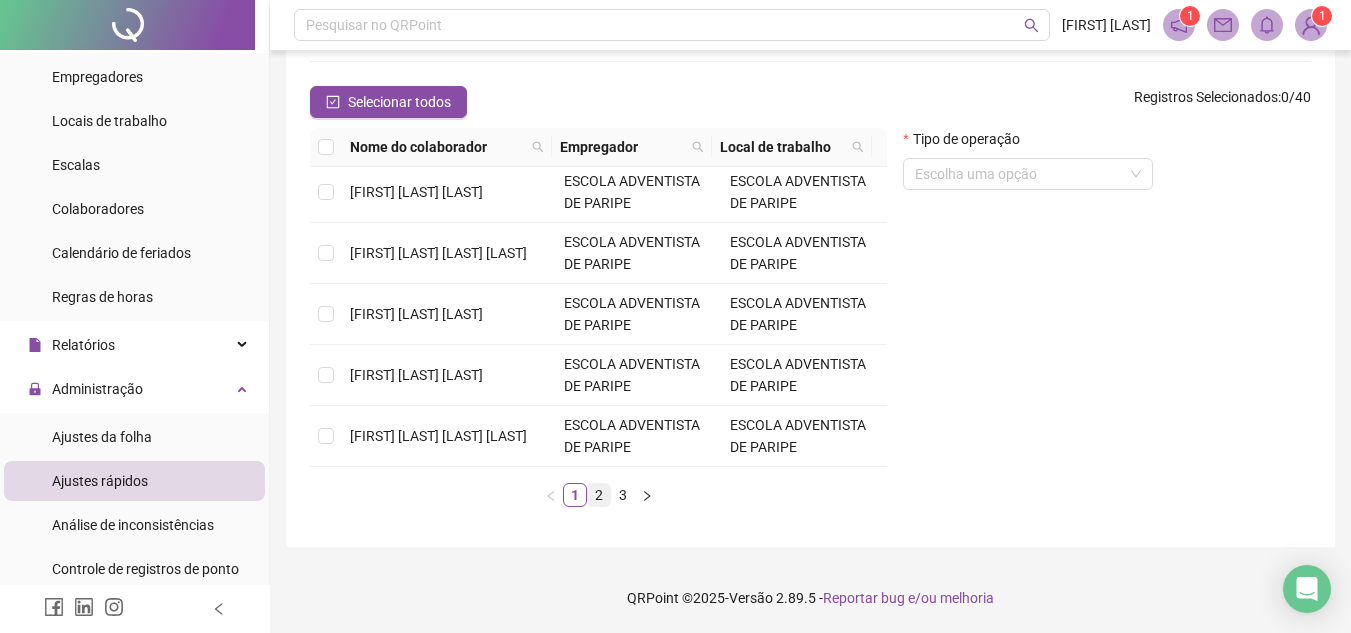 click on "2" at bounding box center [599, 495] 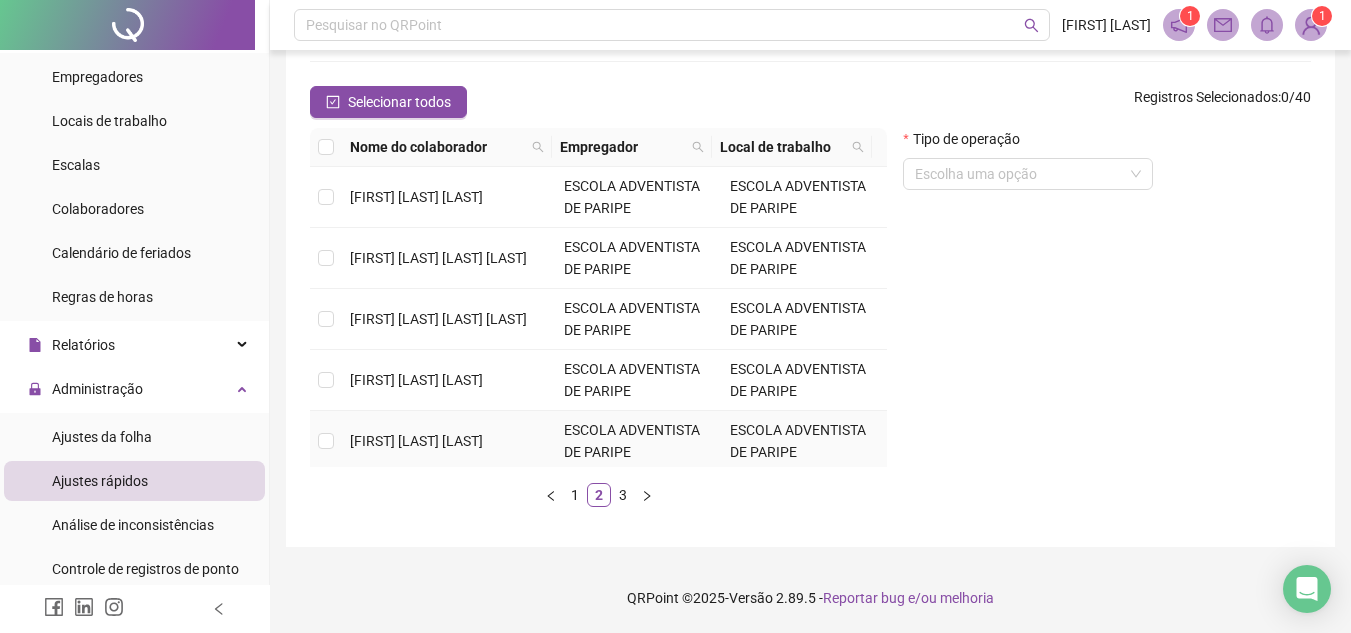 scroll, scrollTop: 615, scrollLeft: 0, axis: vertical 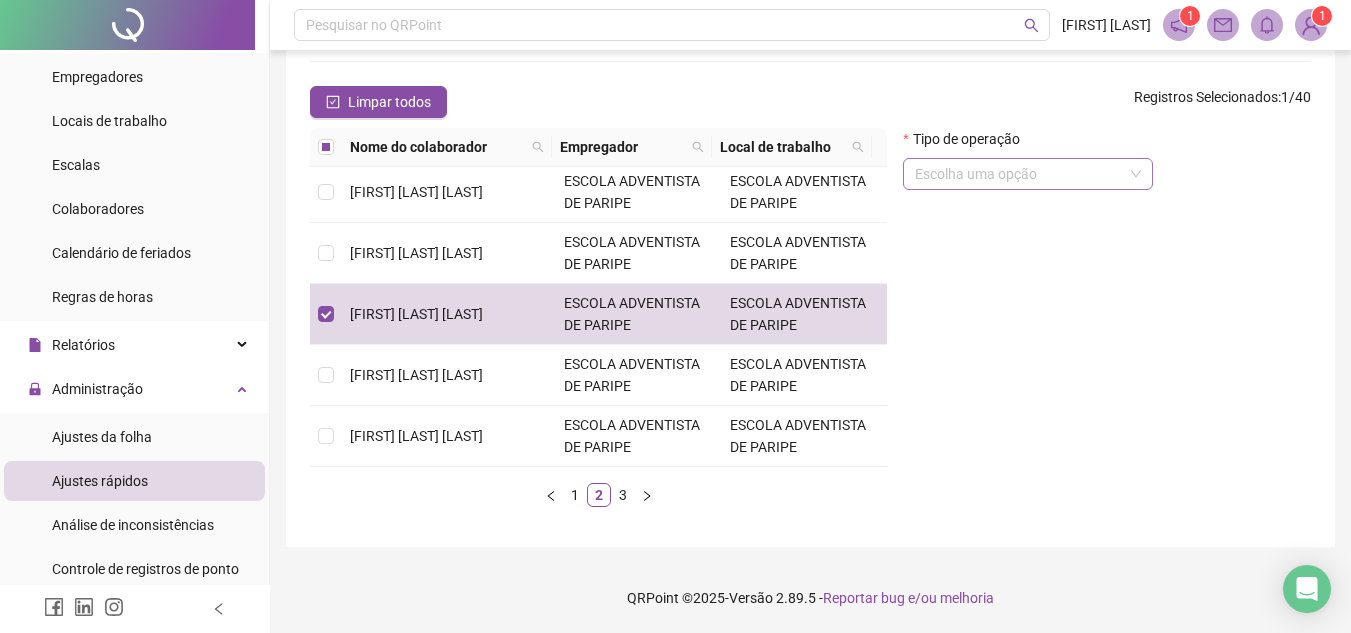 click at bounding box center (1019, 174) 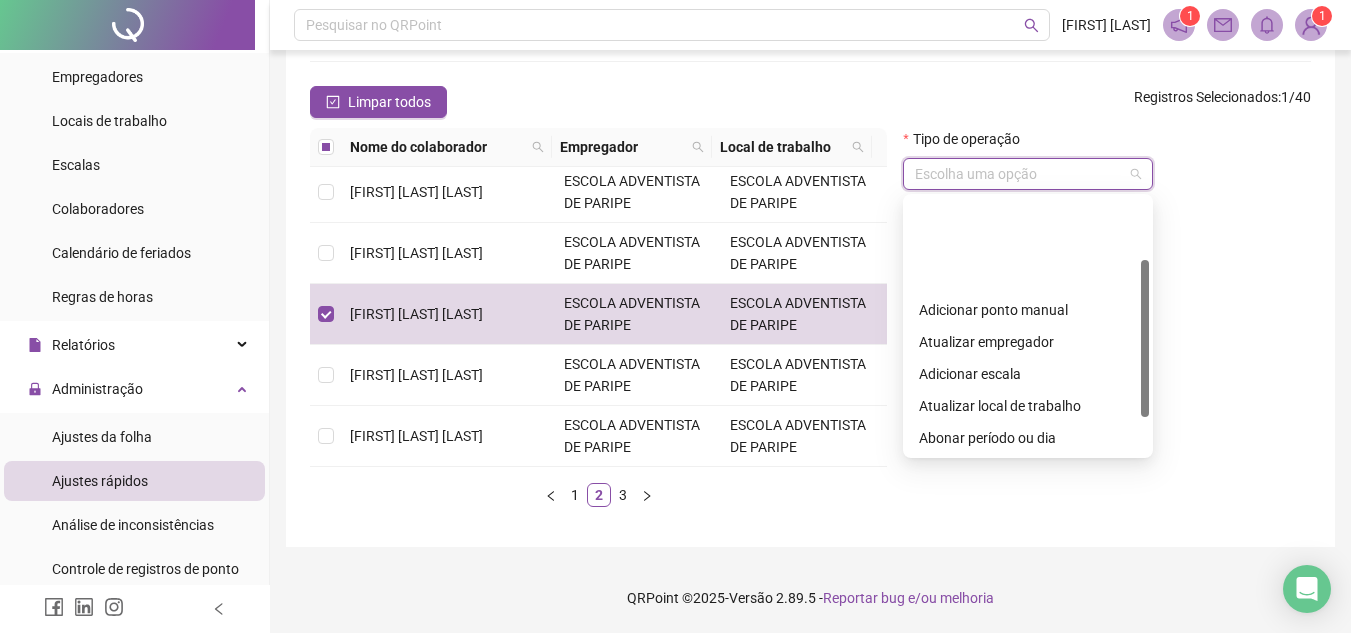 scroll, scrollTop: 100, scrollLeft: 0, axis: vertical 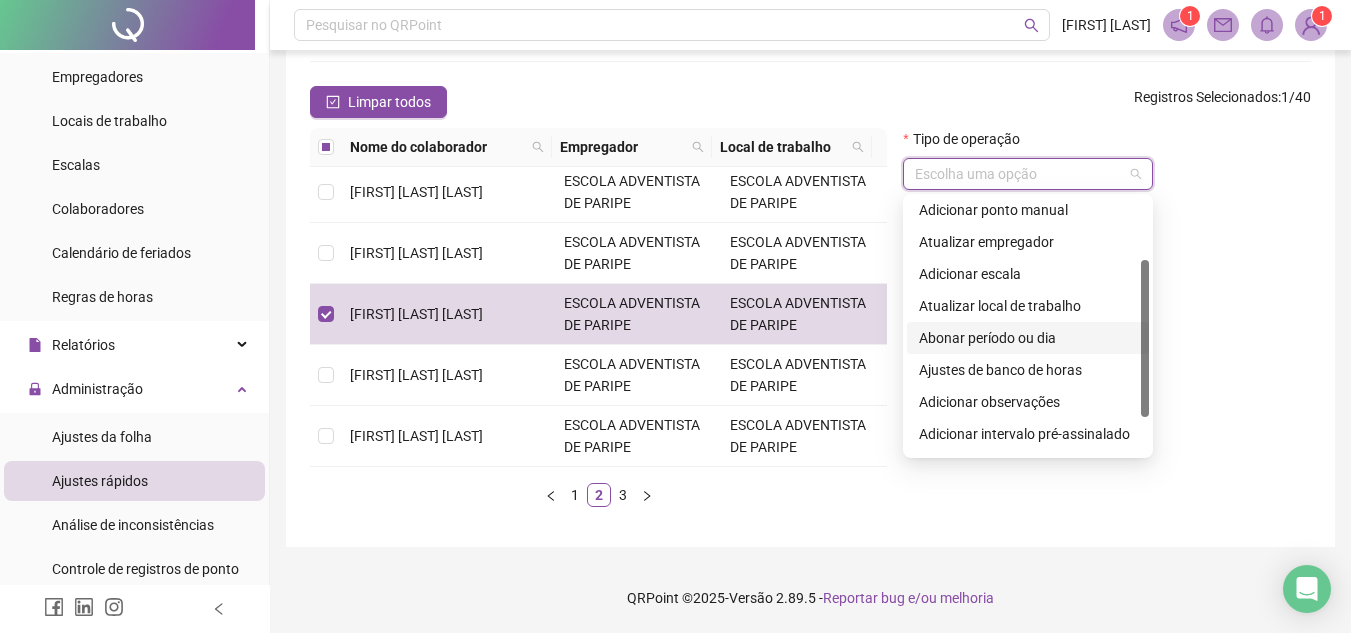click on "Abonar período ou dia" at bounding box center (1028, 338) 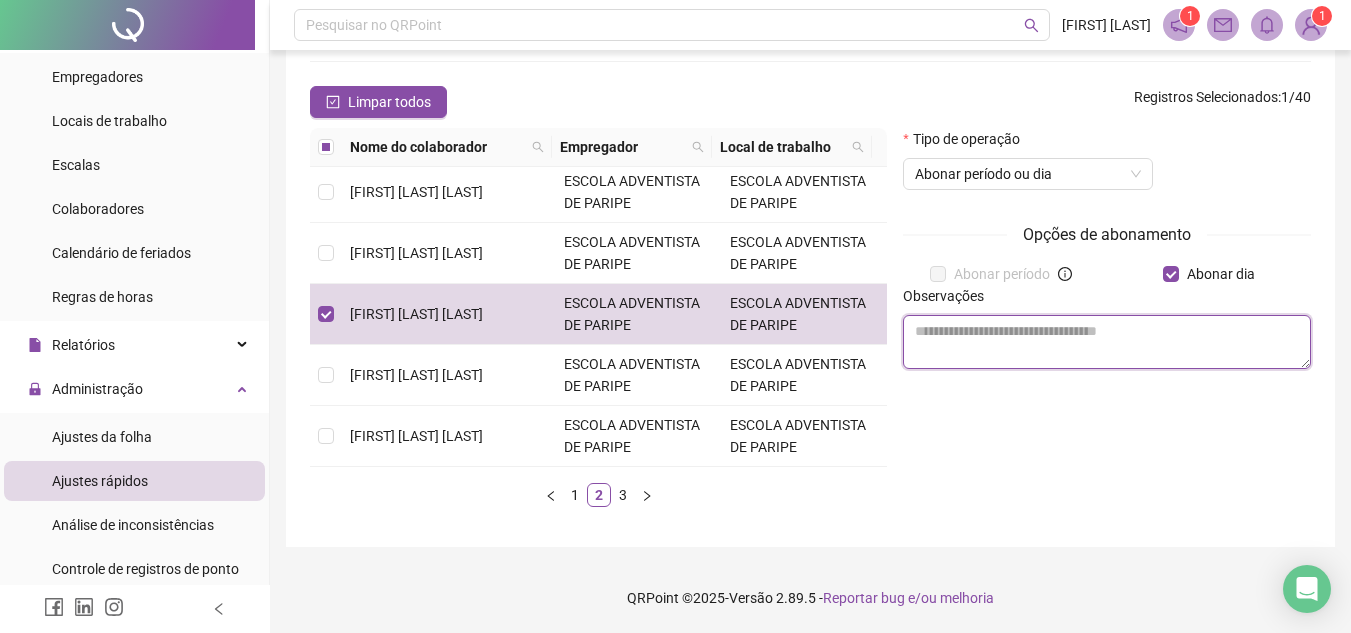 click at bounding box center (1107, 342) 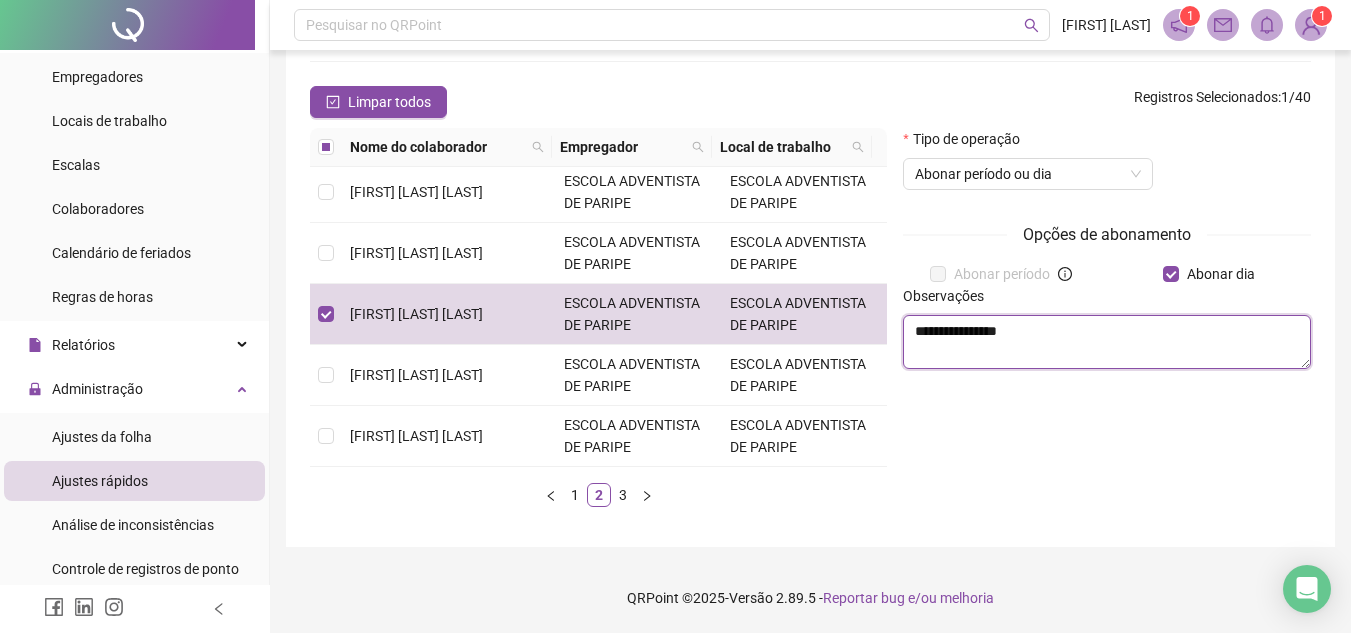 scroll, scrollTop: 0, scrollLeft: 0, axis: both 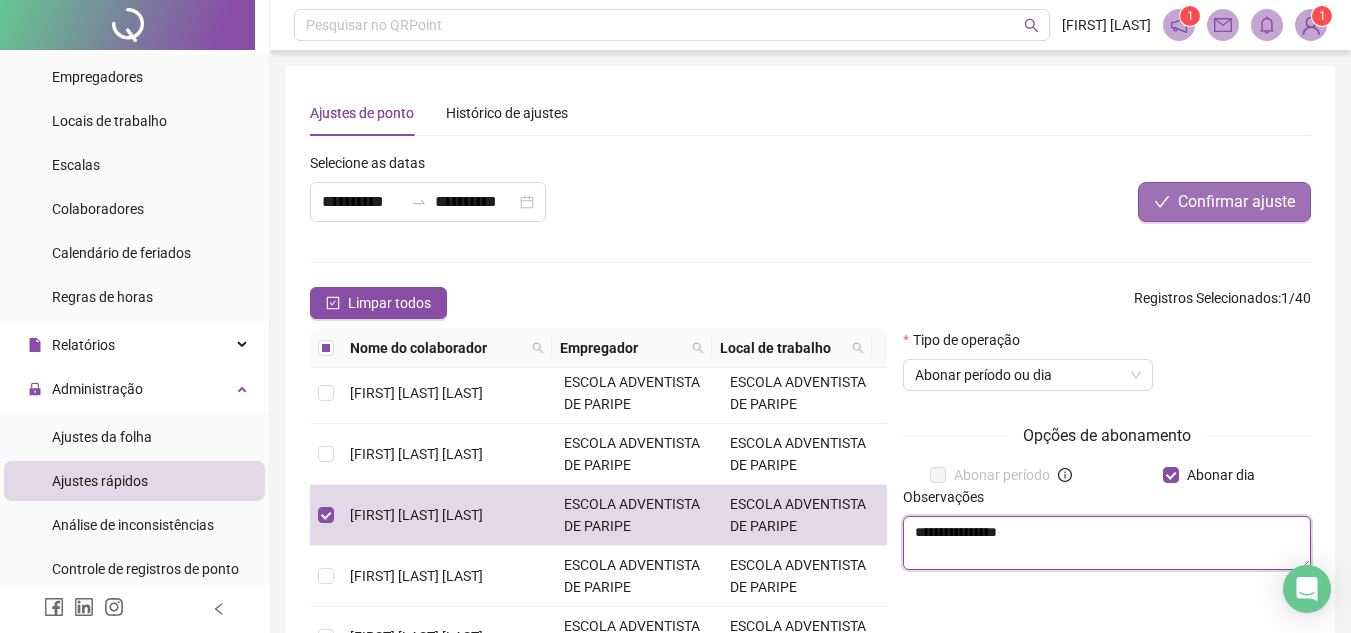 type on "**********" 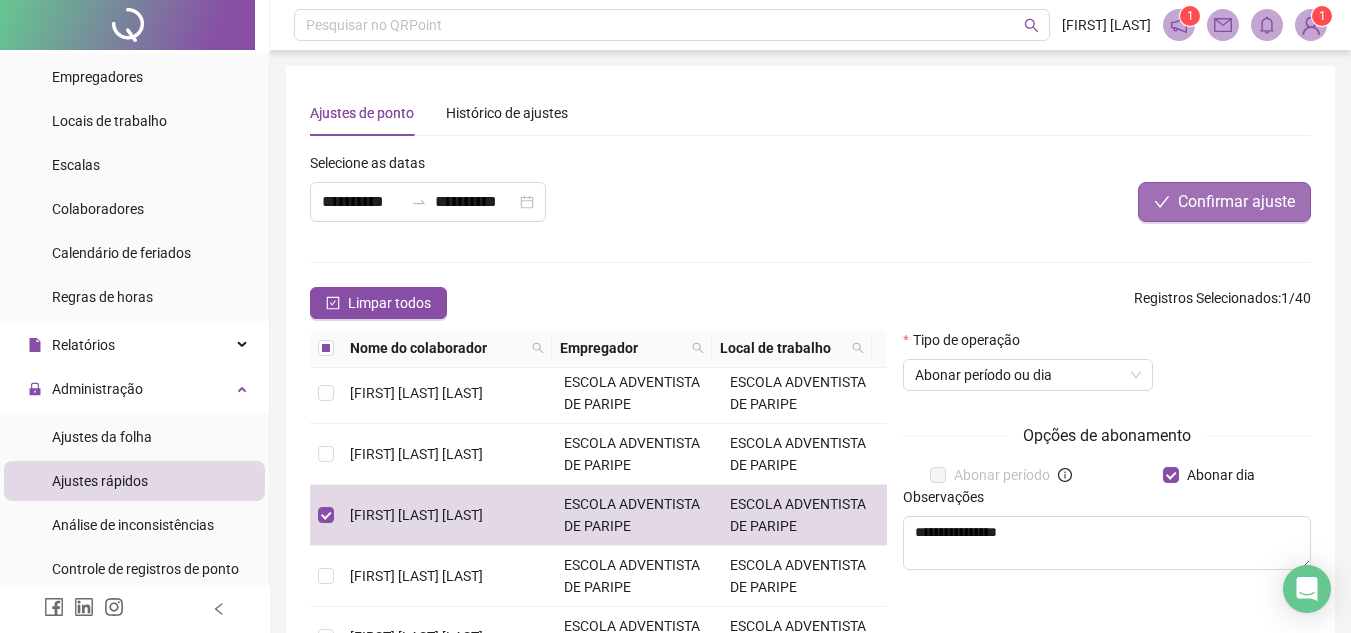click on "Confirmar ajuste" at bounding box center (1236, 202) 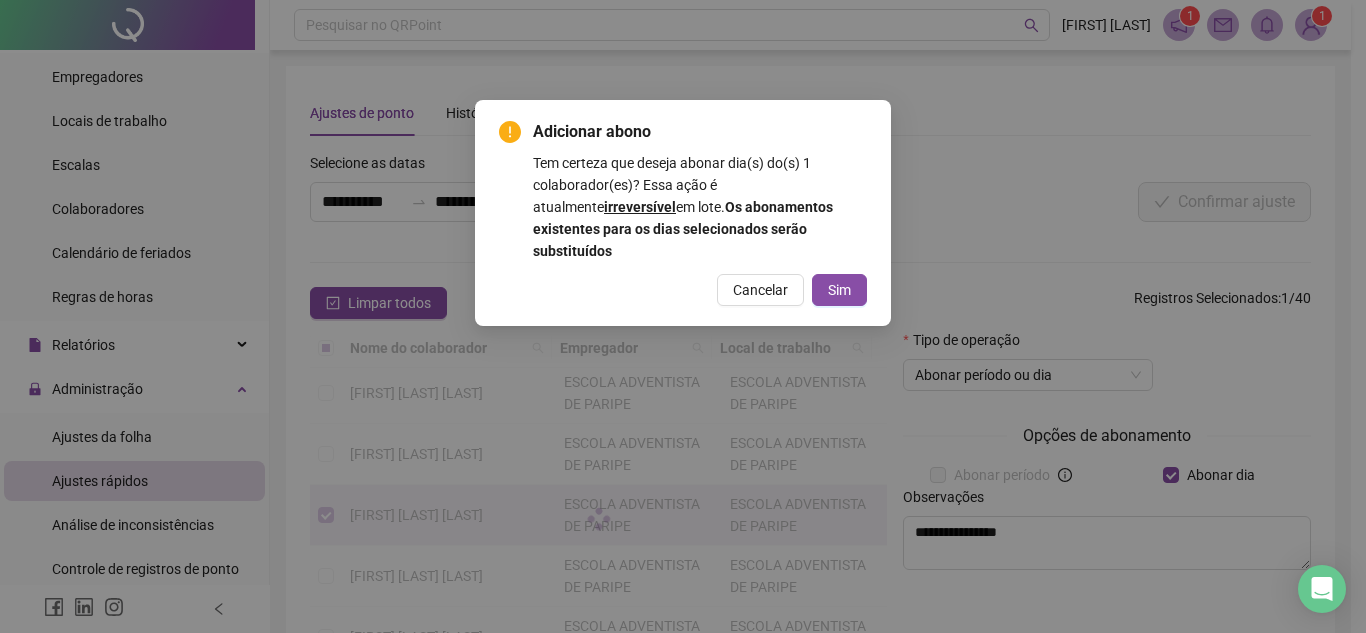 click on "Sim" at bounding box center (839, 290) 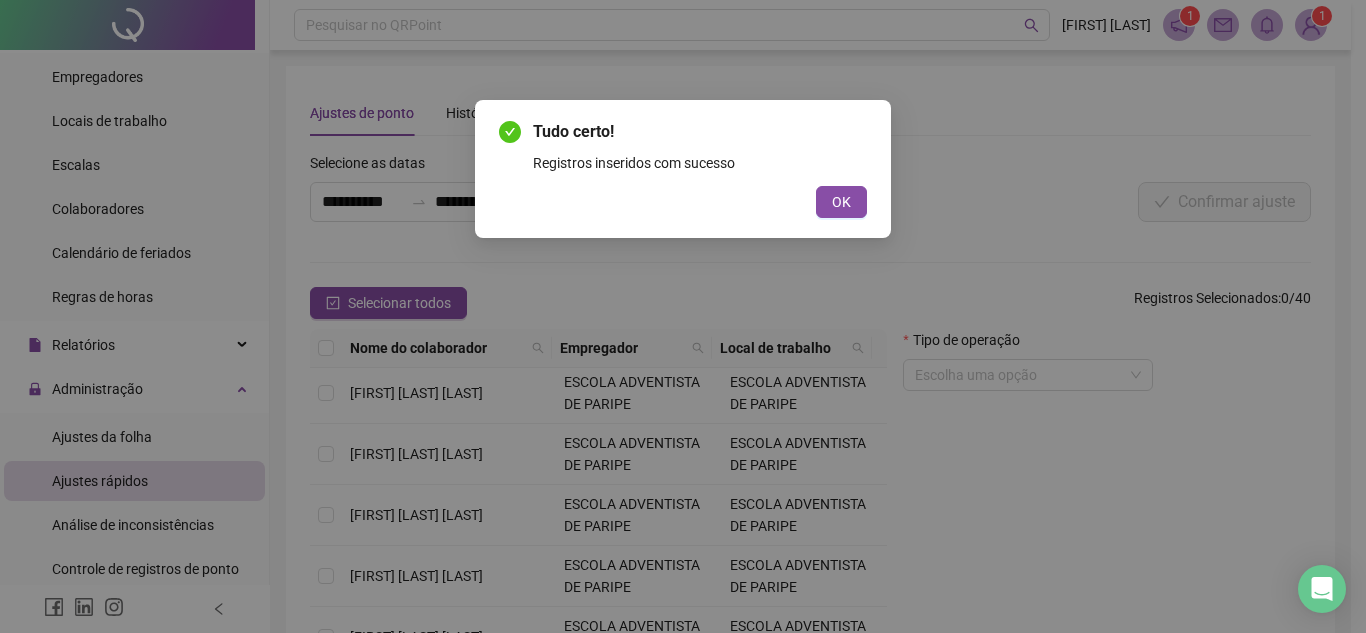 drag, startPoint x: 840, startPoint y: 198, endPoint x: 842, endPoint y: 211, distance: 13.152946 